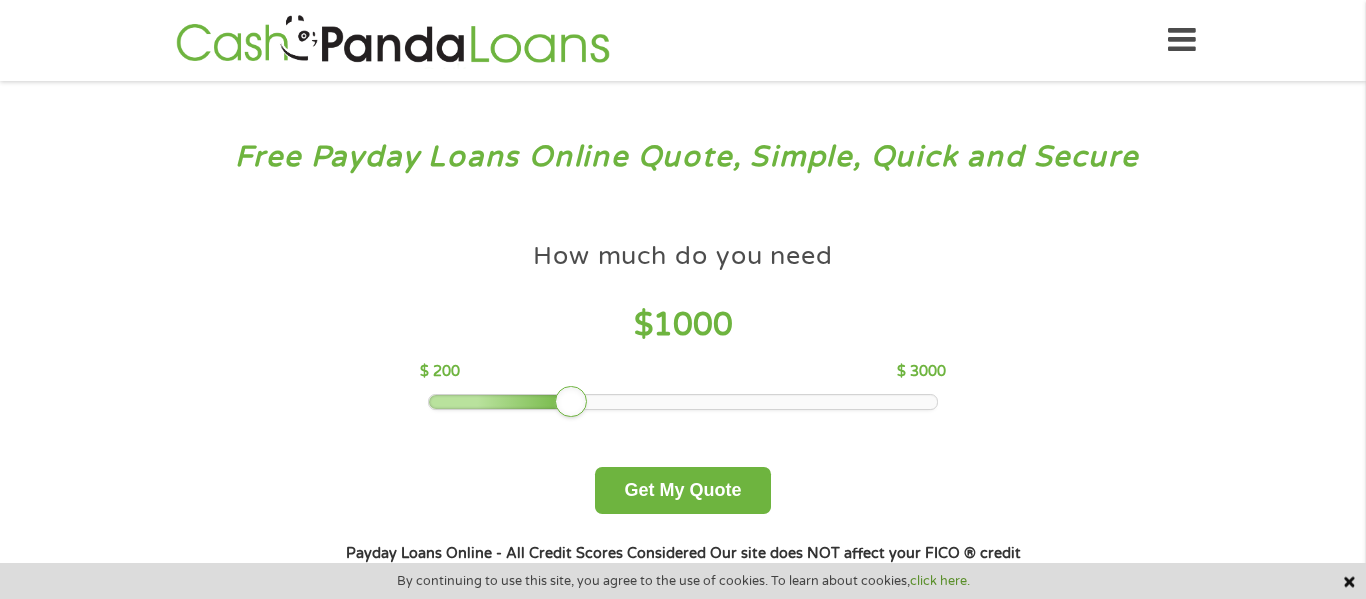 scroll, scrollTop: 0, scrollLeft: 0, axis: both 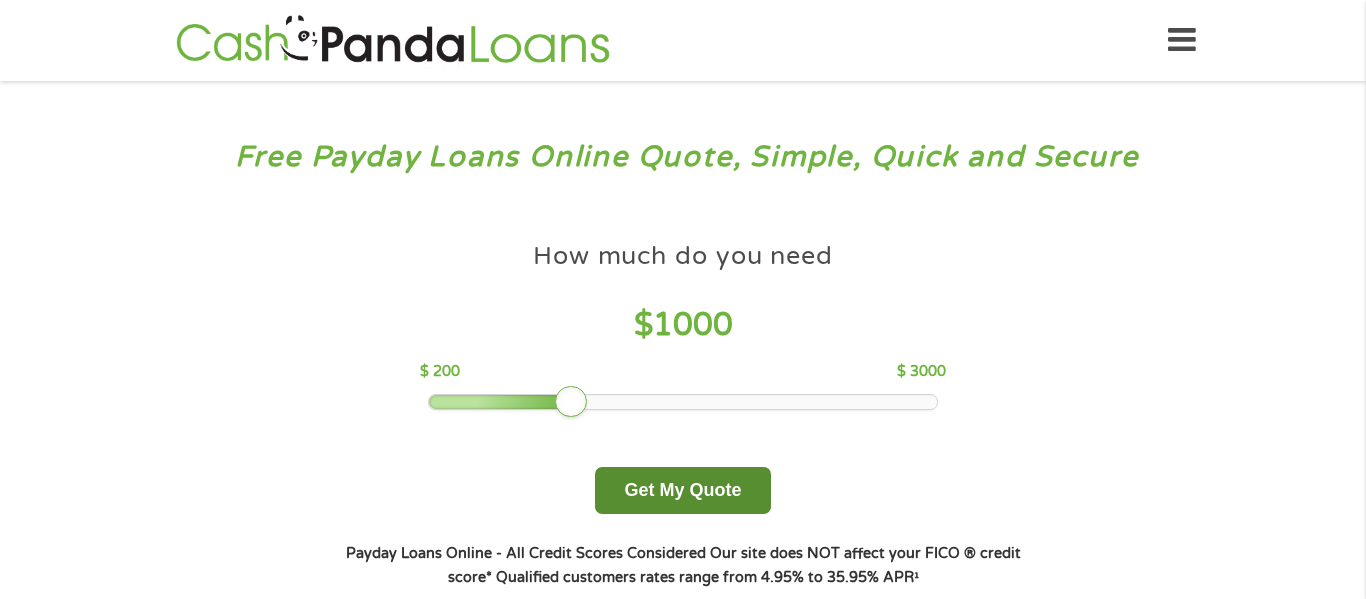 click on "Get My Quote" at bounding box center (682, 490) 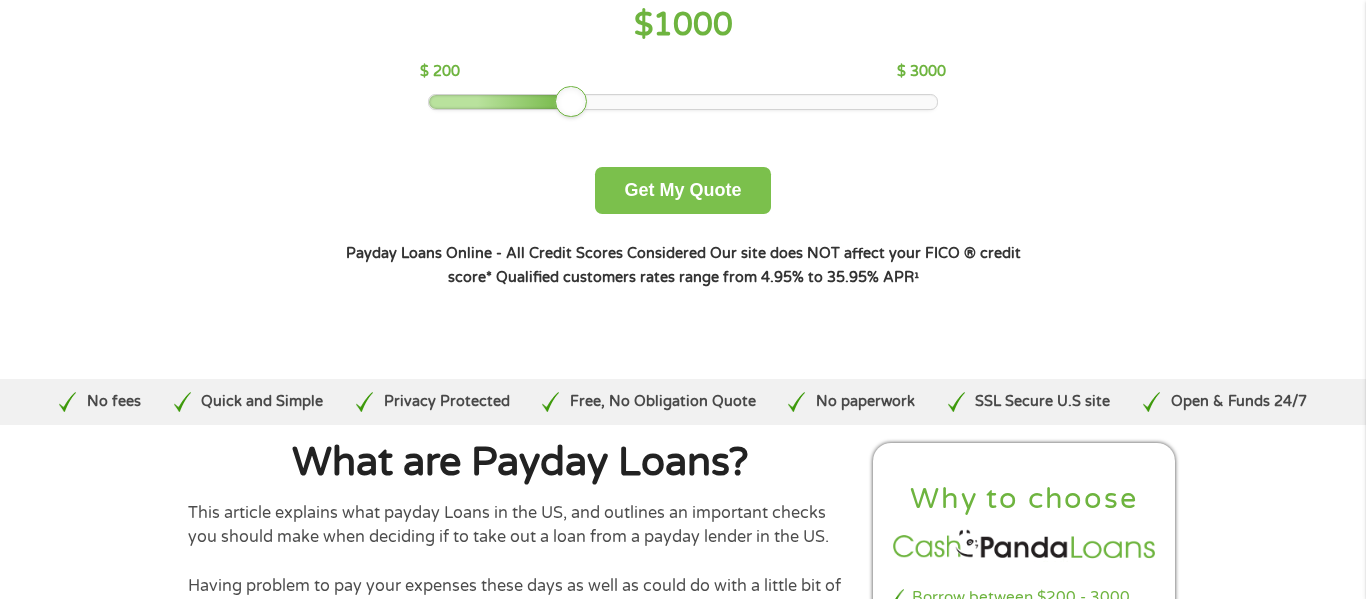 scroll, scrollTop: 433, scrollLeft: 0, axis: vertical 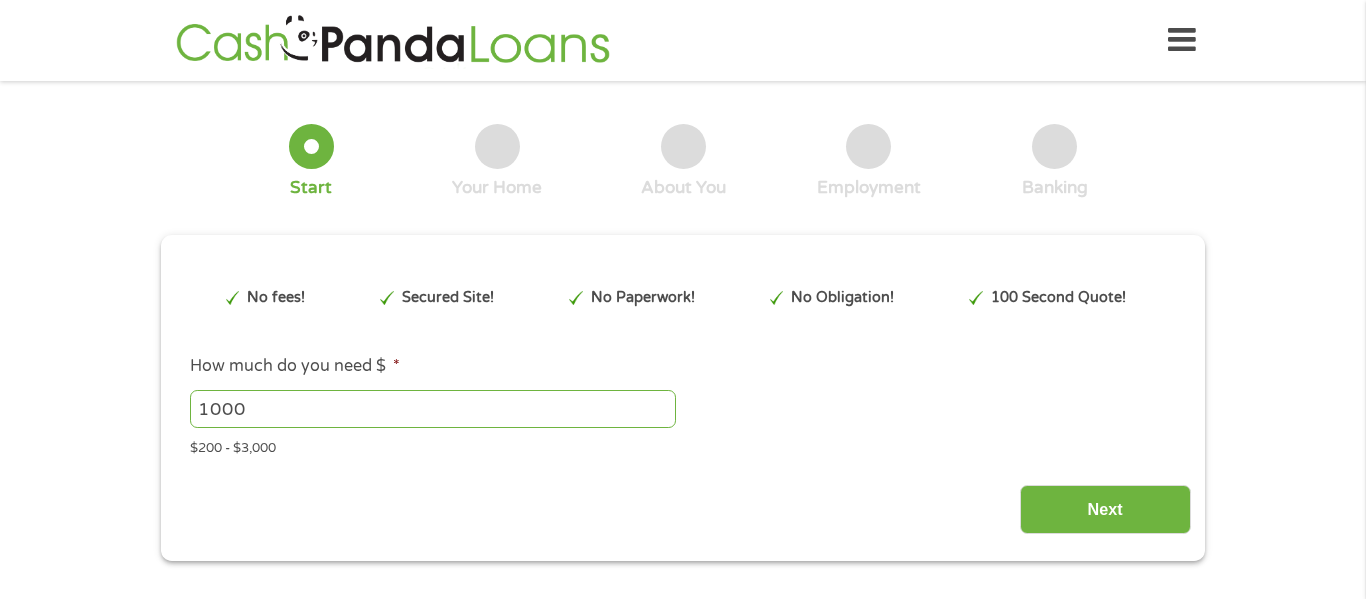type on "EAIaIQobChMI9s730sHyjgMV7F9HAR32iTGNEAAYAiAAEgLVavD_BwE" 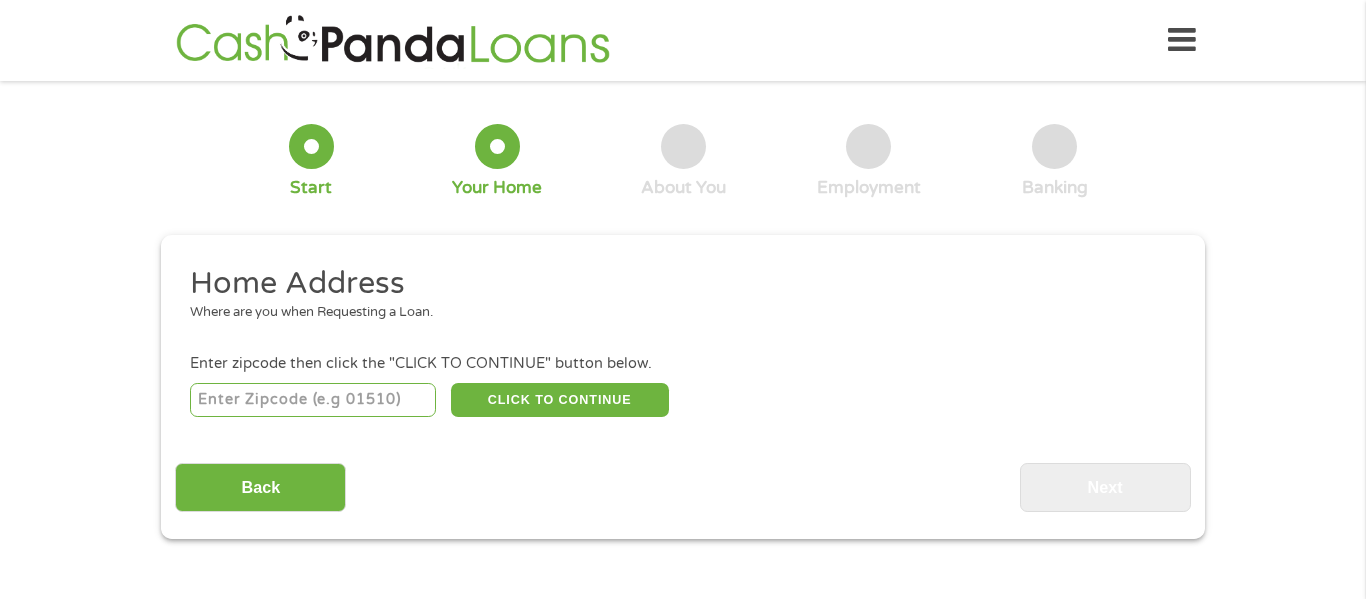 scroll, scrollTop: 0, scrollLeft: 0, axis: both 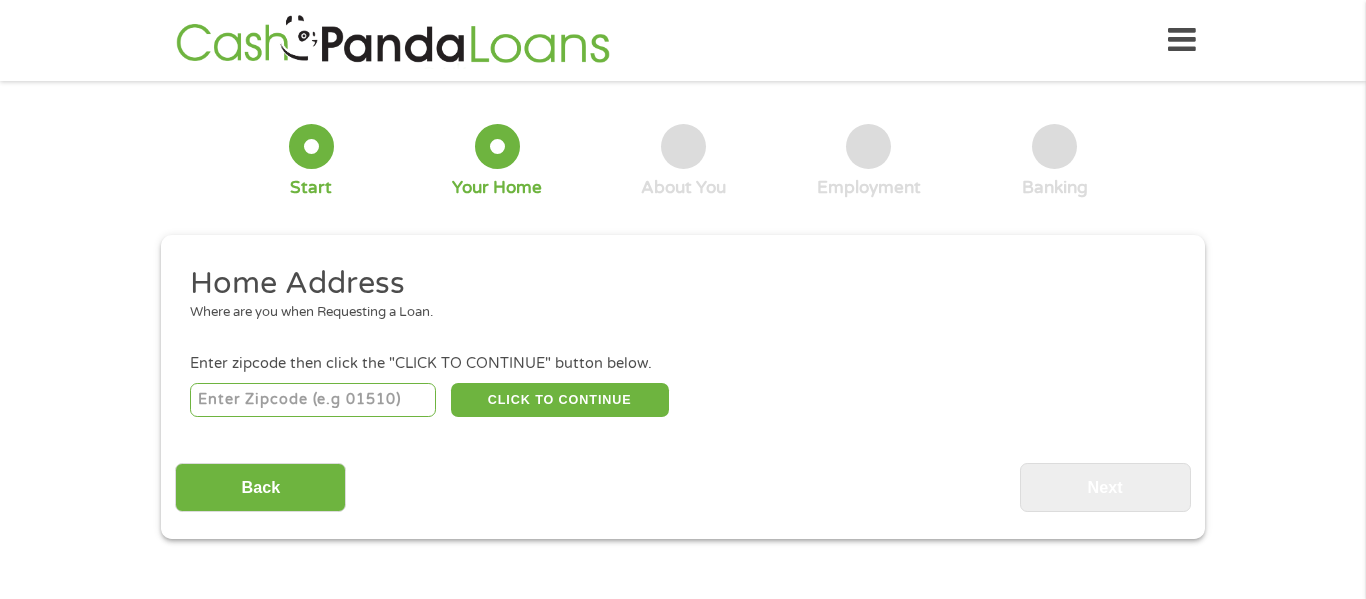 click at bounding box center [313, 400] 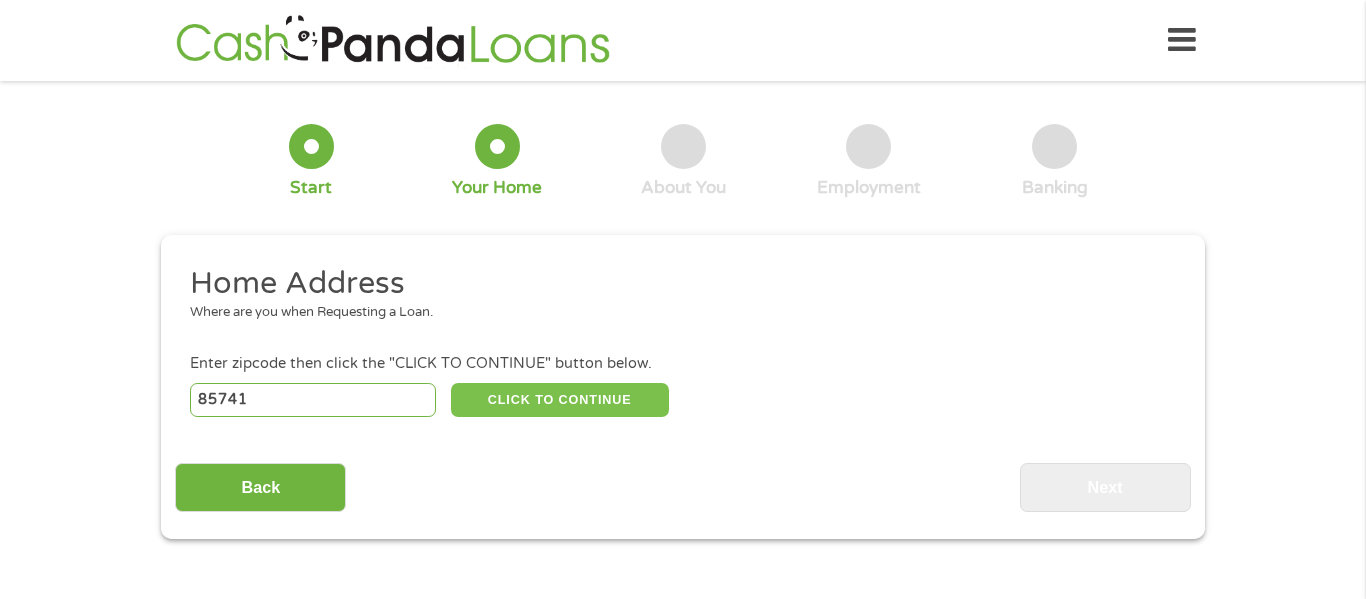type on "85741" 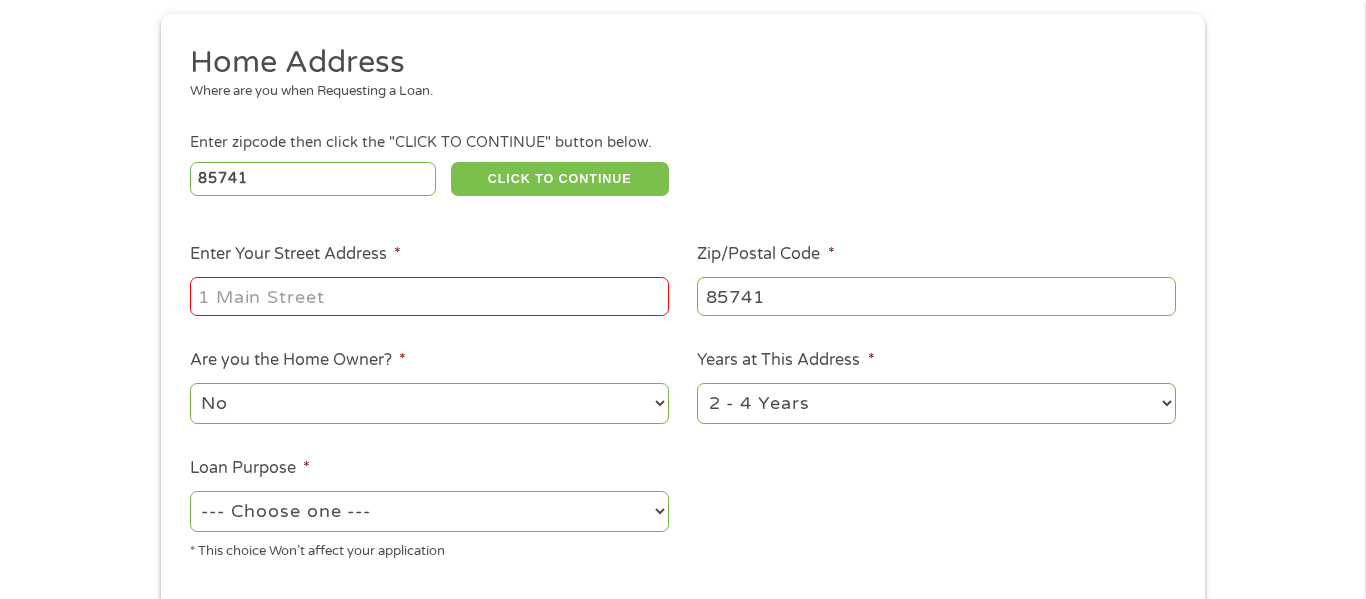 scroll, scrollTop: 220, scrollLeft: 0, axis: vertical 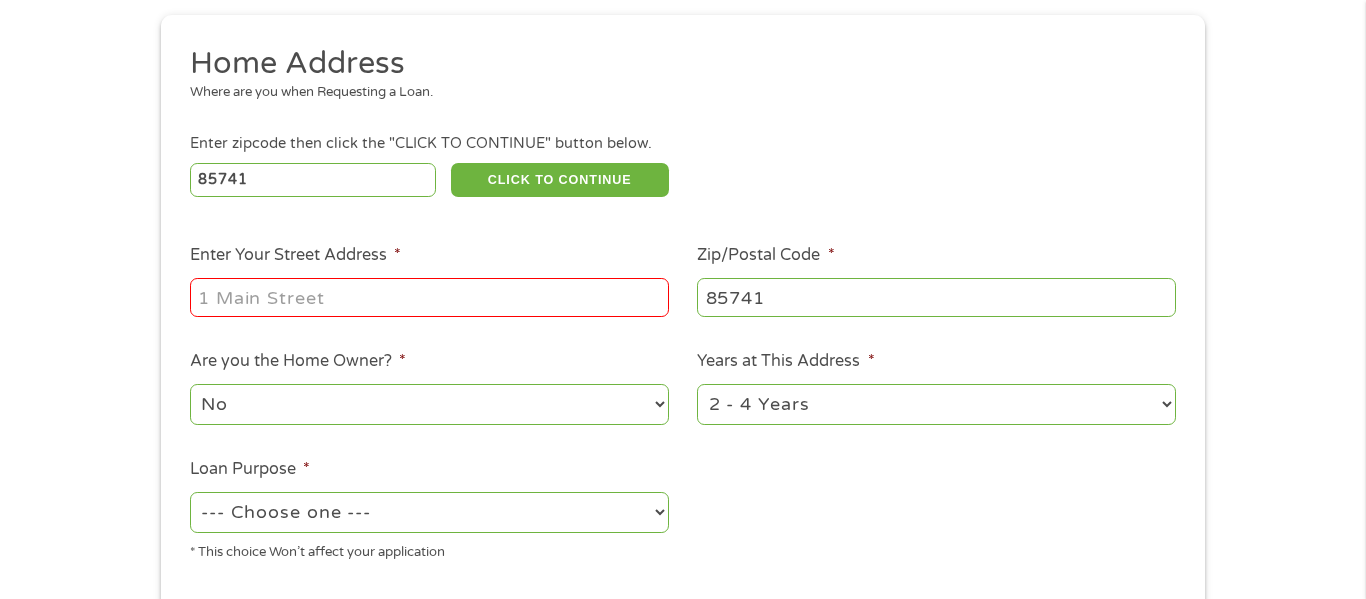 click on "Enter Your Street Address *" at bounding box center [429, 297] 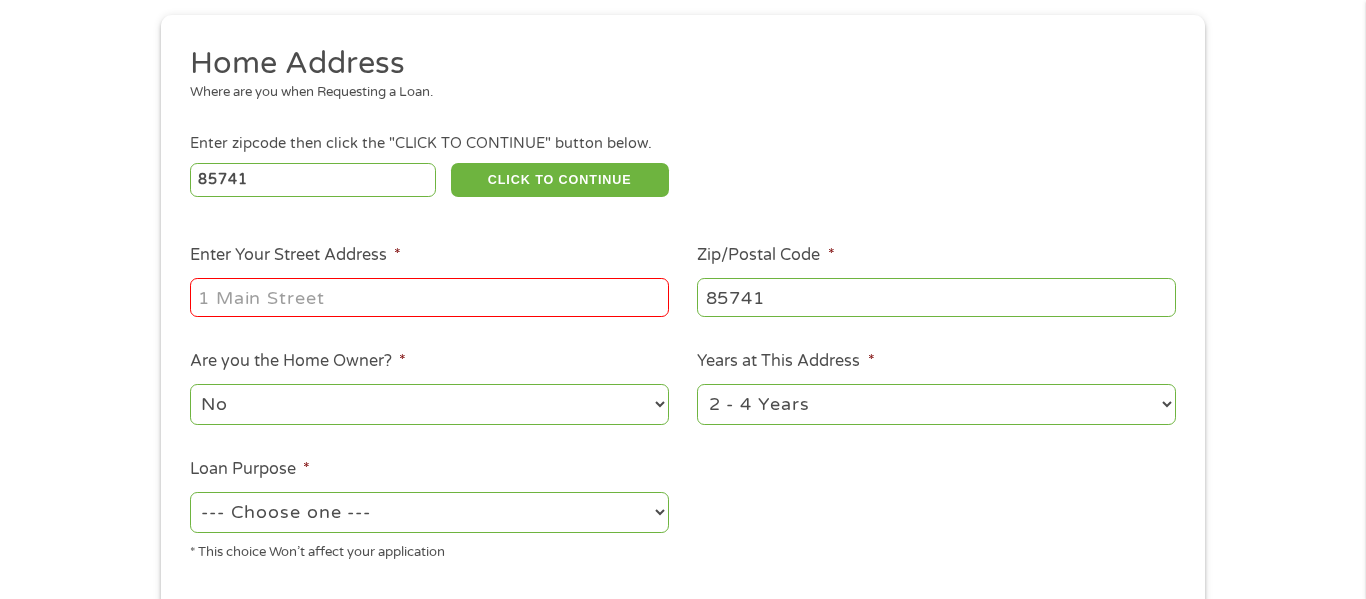 type on "[NUMBER] [STREET]" 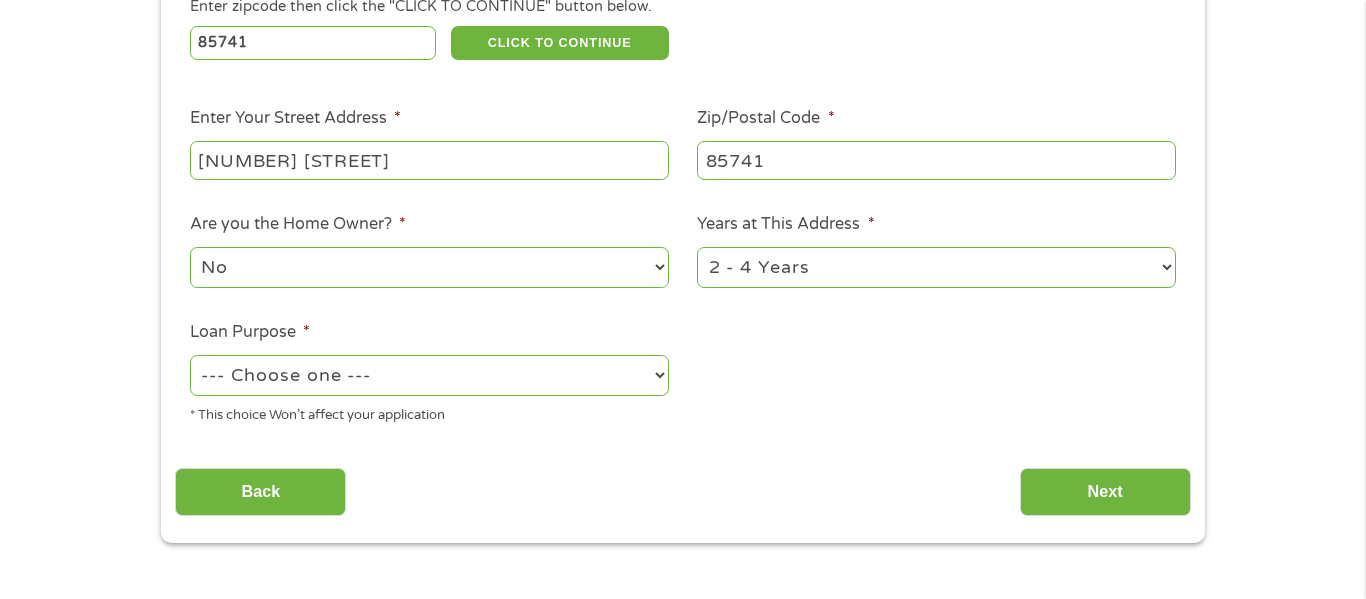 scroll, scrollTop: 363, scrollLeft: 0, axis: vertical 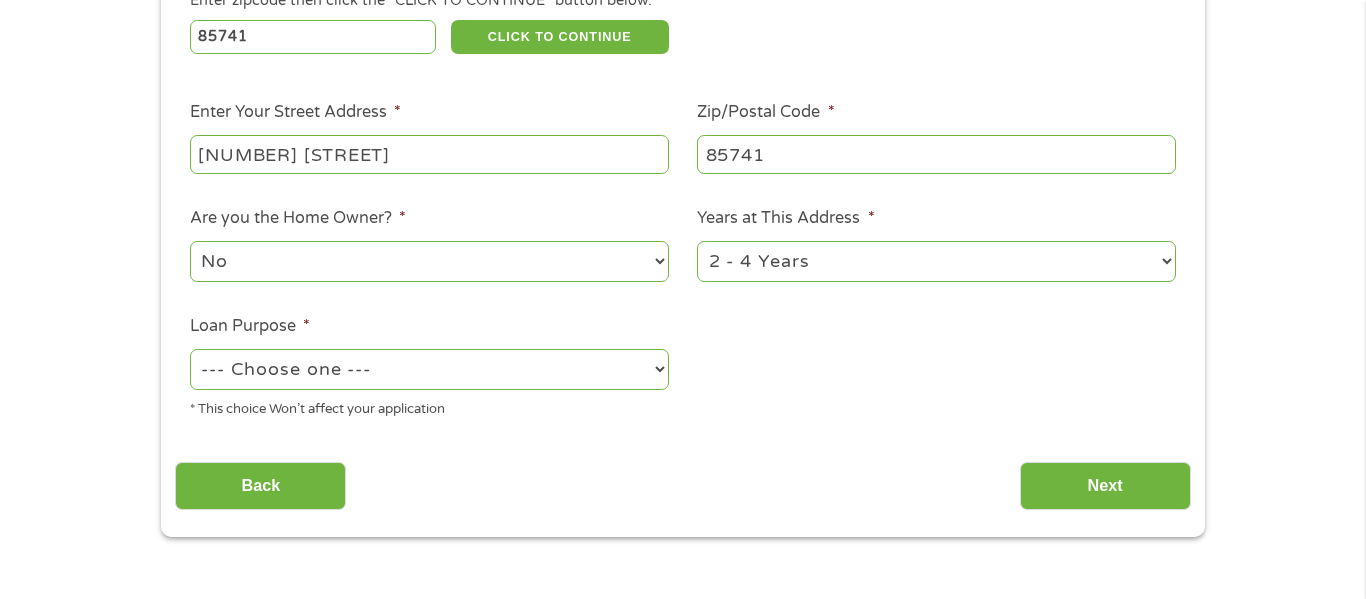 click on "--- Choose one --- Pay Bills Debt Consolidation Home Improvement Major Purchase Car Loan Short Term Cash Medical Expenses Other" at bounding box center (429, 369) 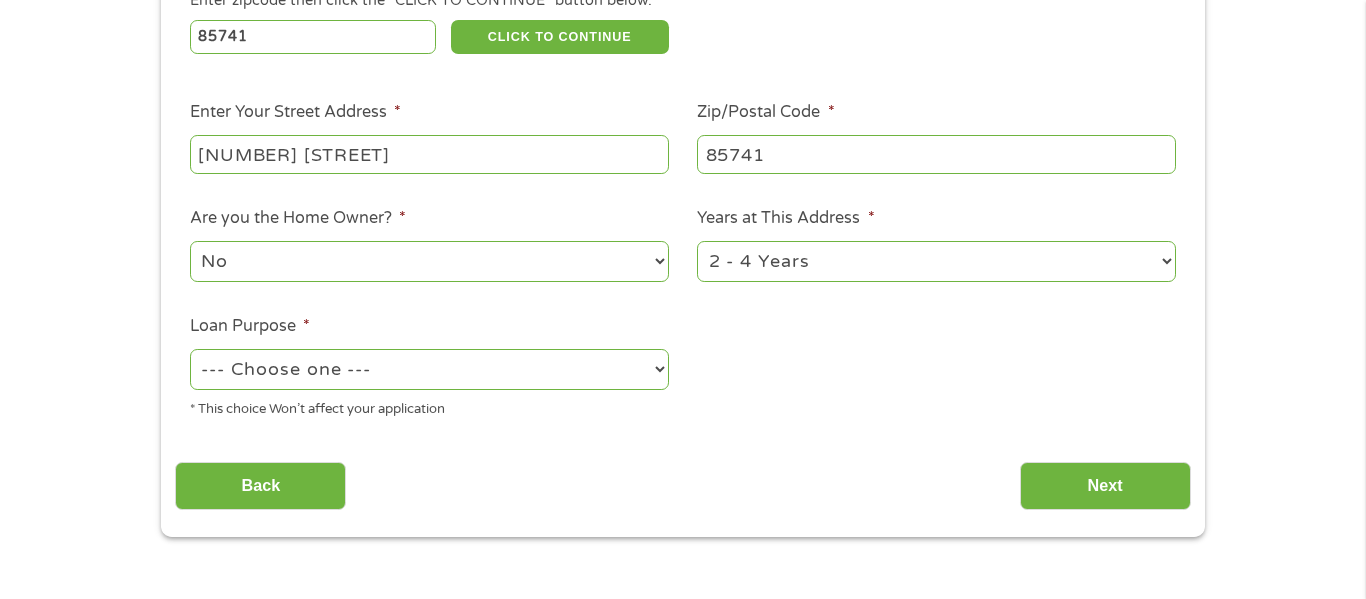 select on "other" 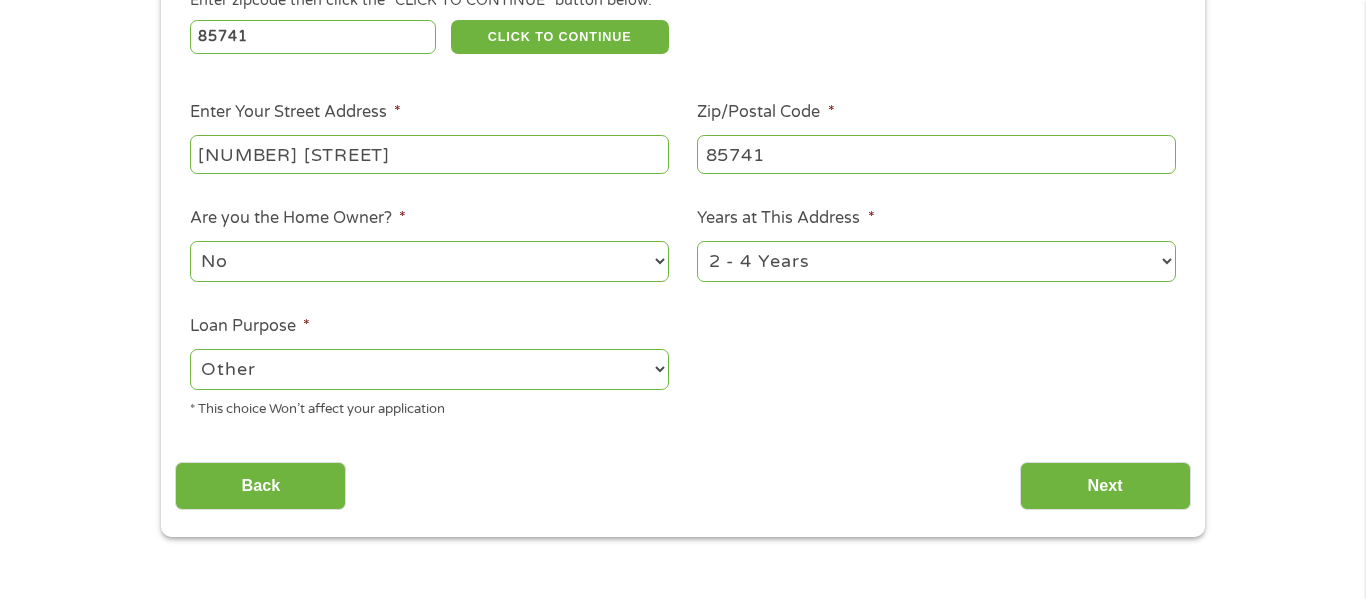 click on "--- Choose one --- Pay Bills Debt Consolidation Home Improvement Major Purchase Car Loan Short Term Cash Medical Expenses Other" at bounding box center (429, 369) 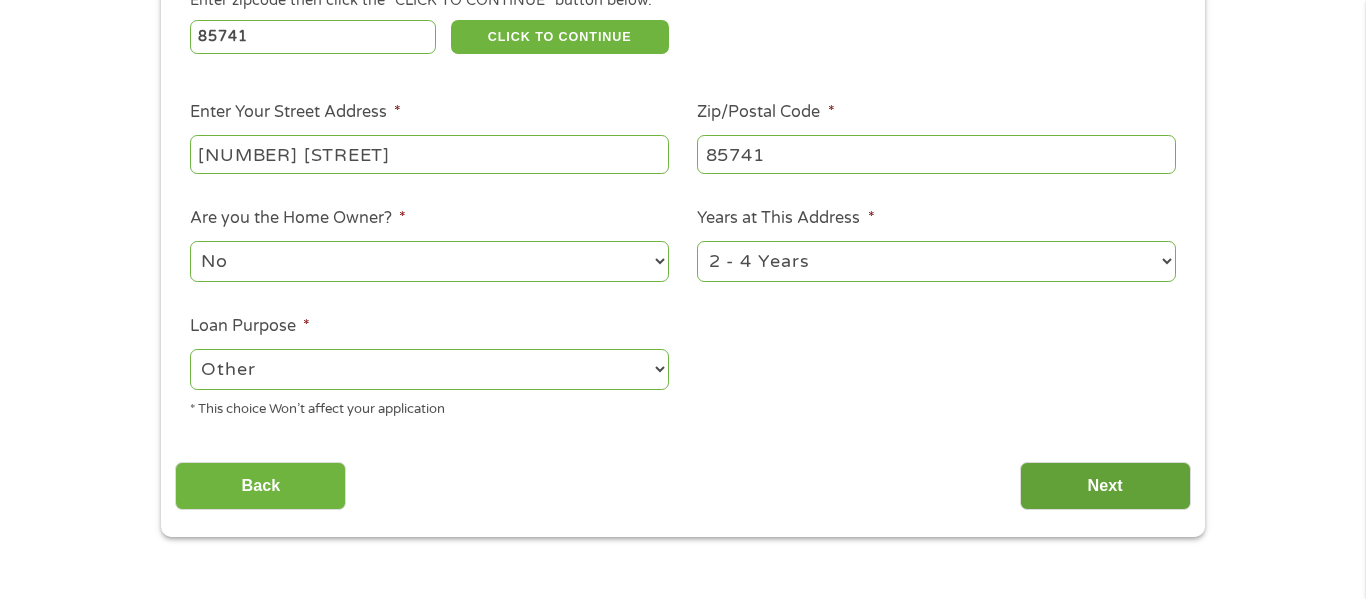 click on "Next" at bounding box center [1105, 486] 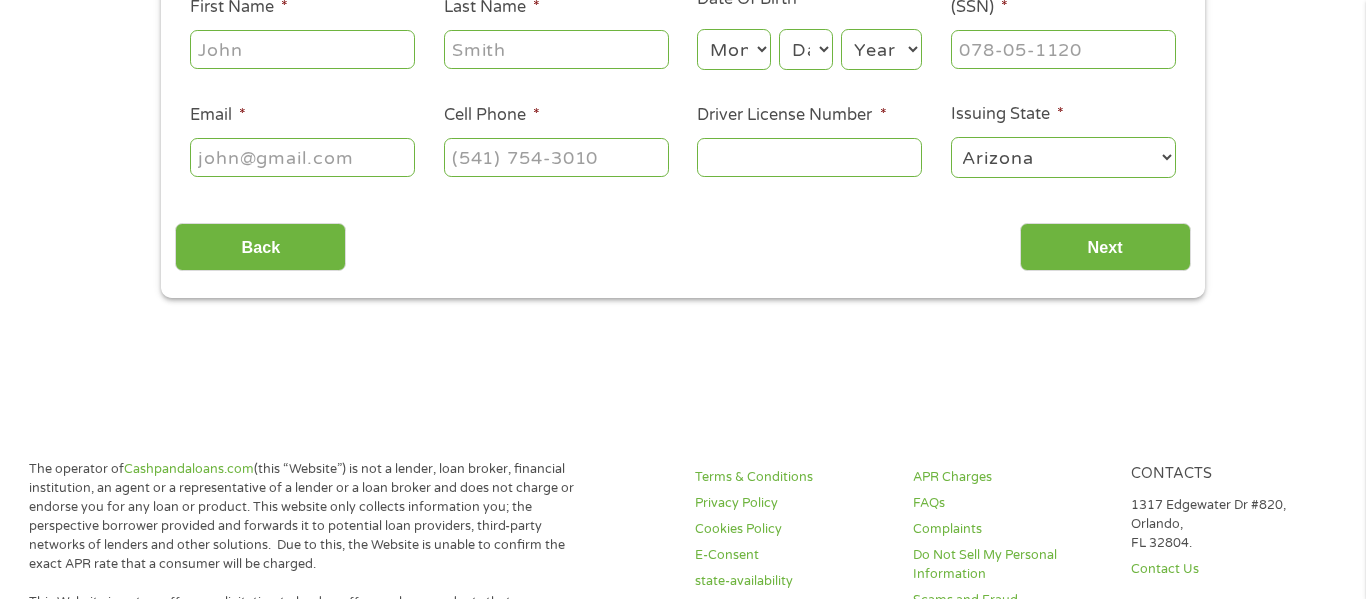 scroll, scrollTop: 0, scrollLeft: 0, axis: both 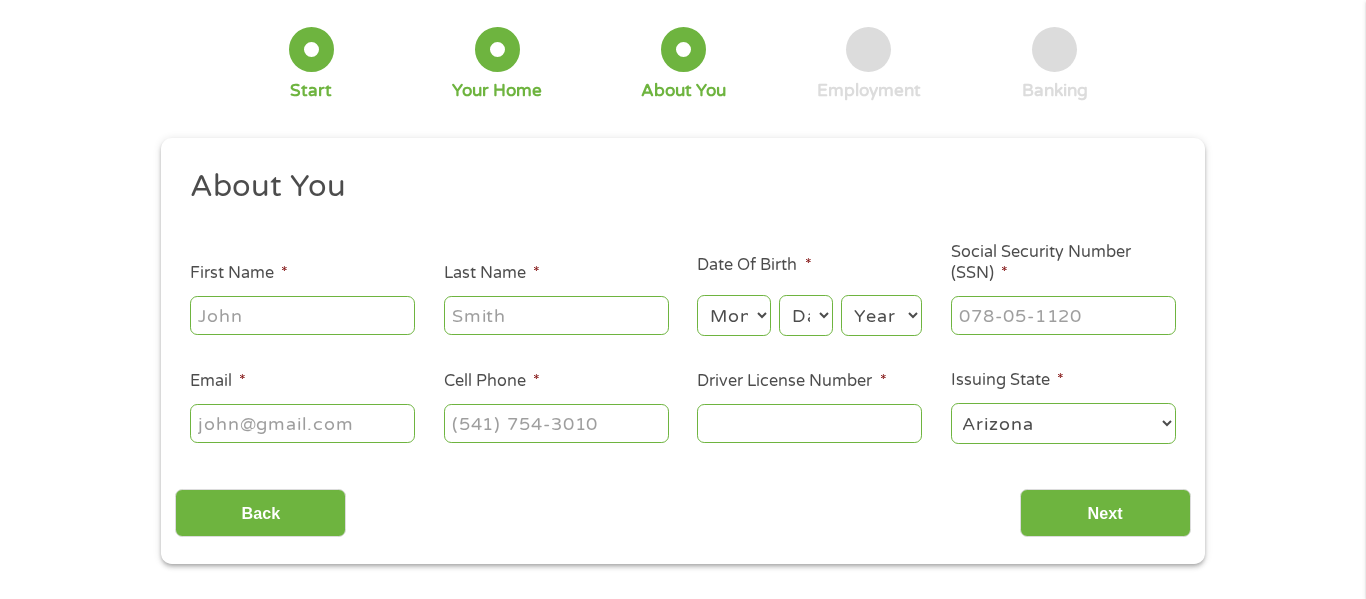 click on "First Name *" at bounding box center (302, 315) 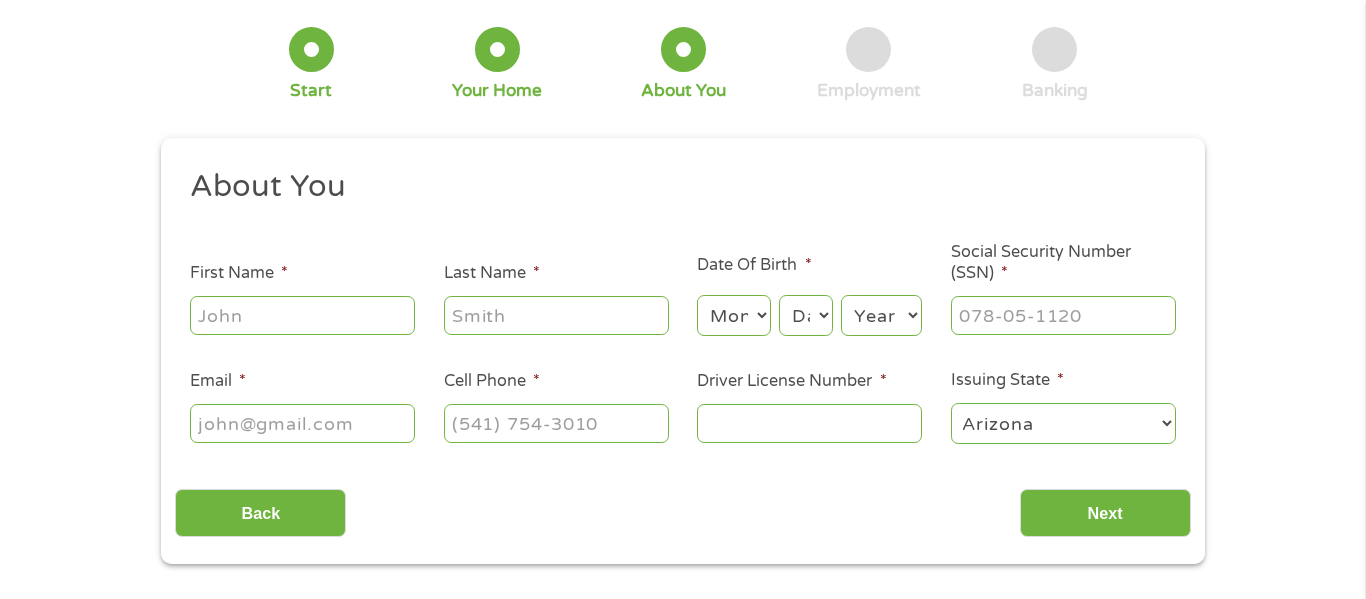 type on "[FIRST]" 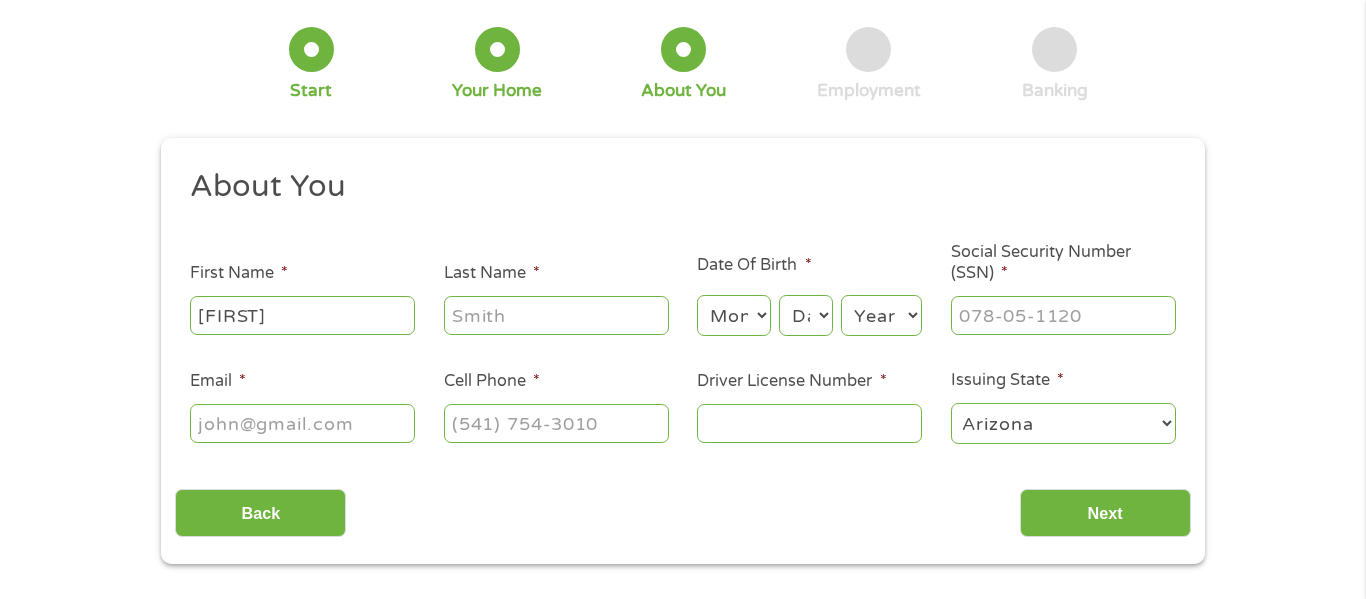 type on "[LAST]" 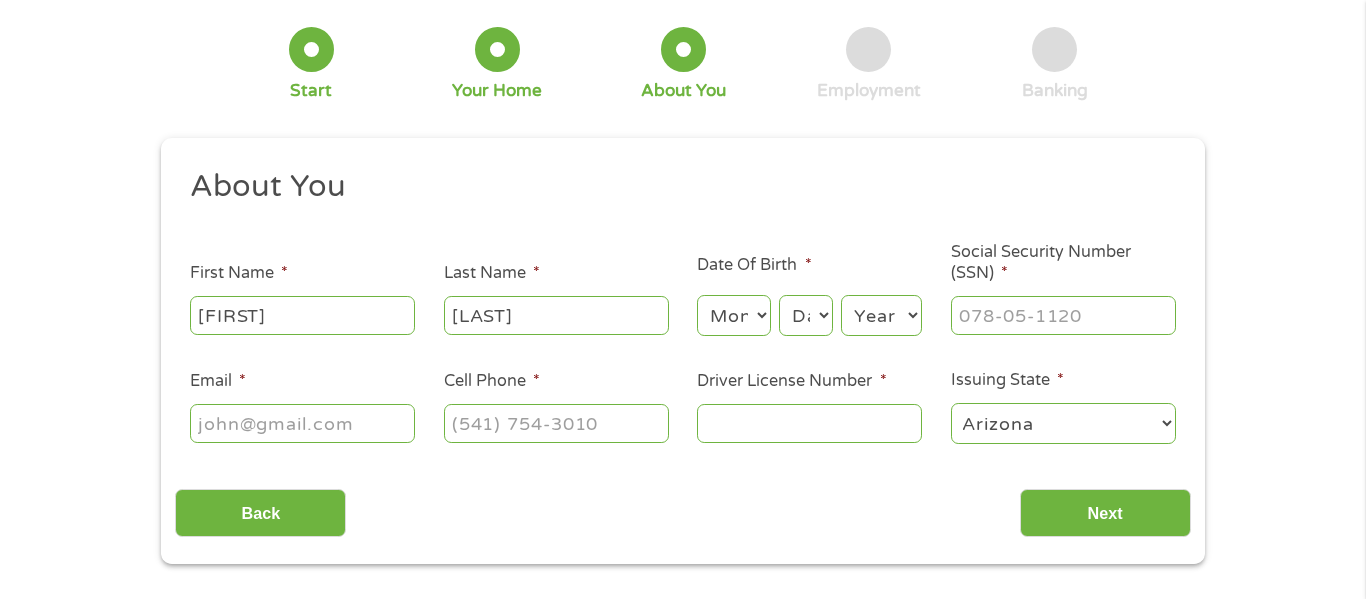 type on "[NAME]@example.com" 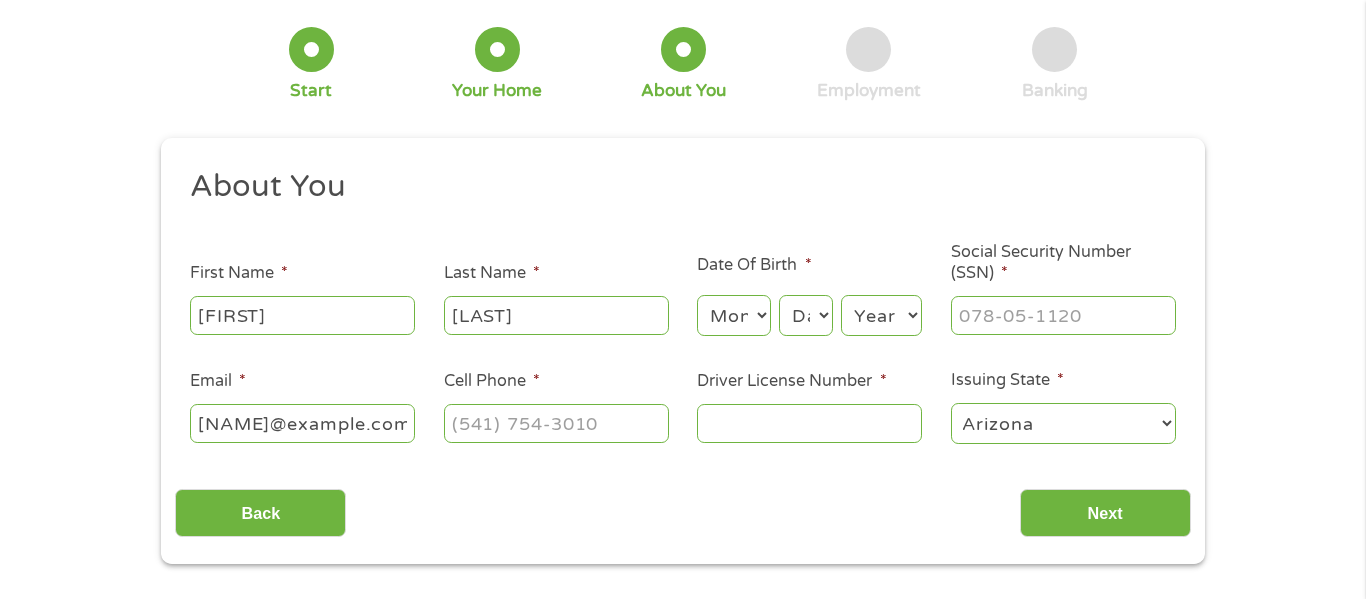 type on "[PHONE]" 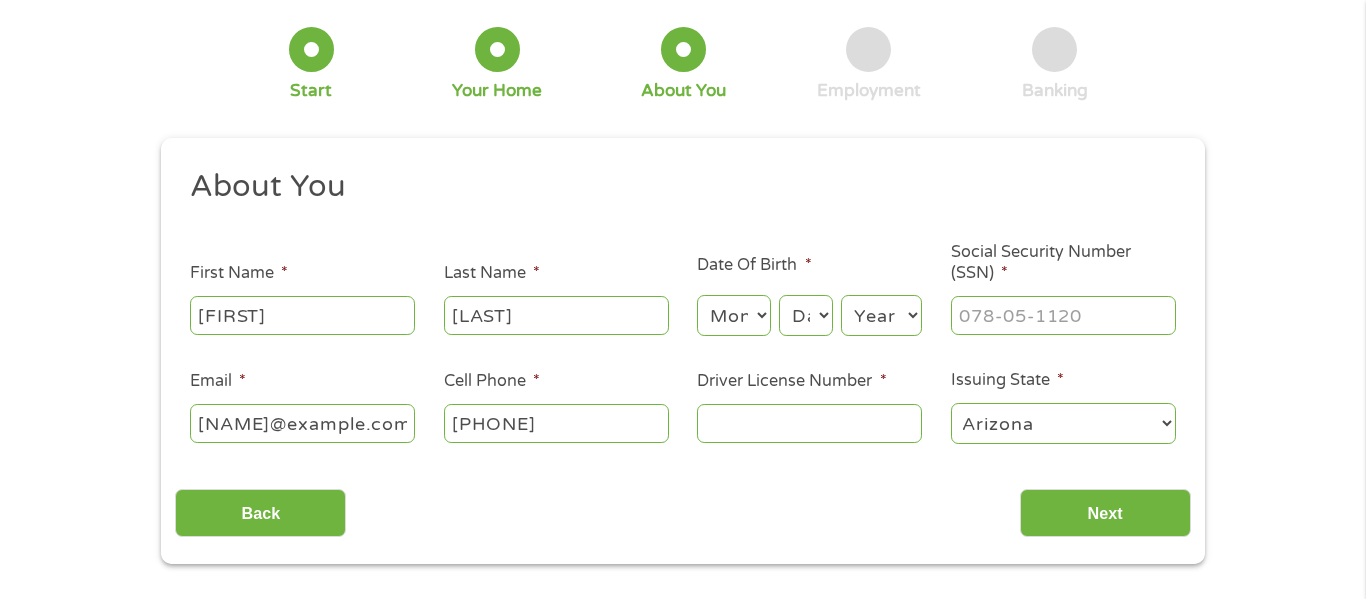 select on "Connecticut" 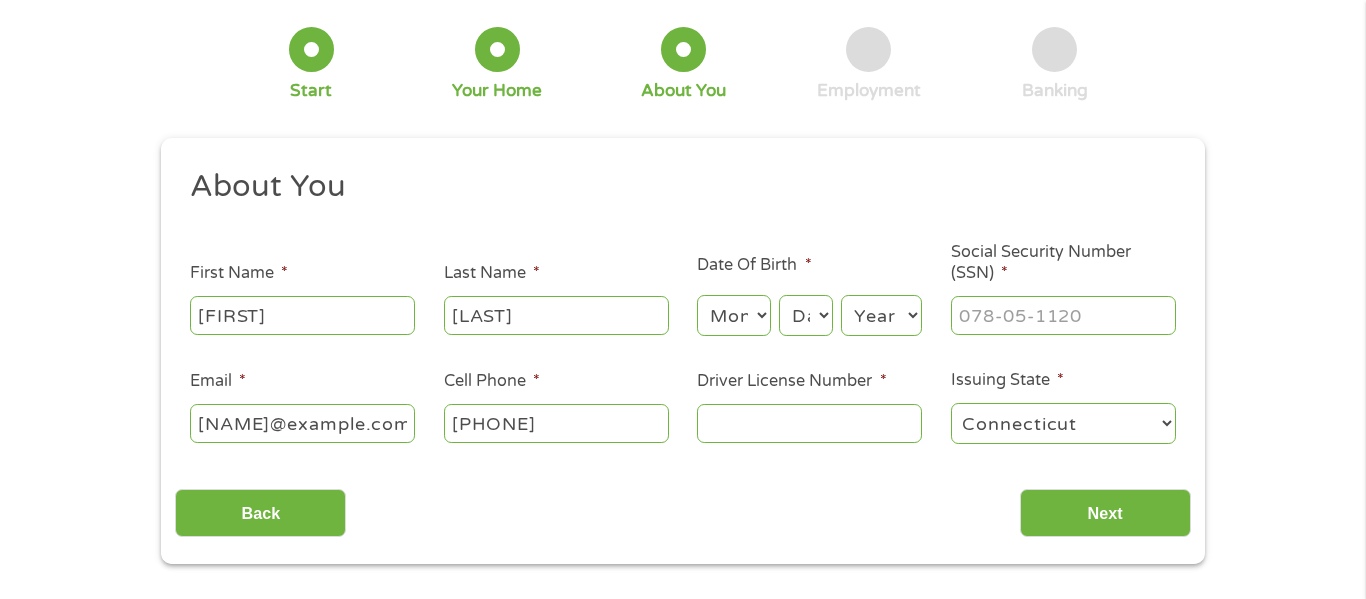 type on "[PHONE]" 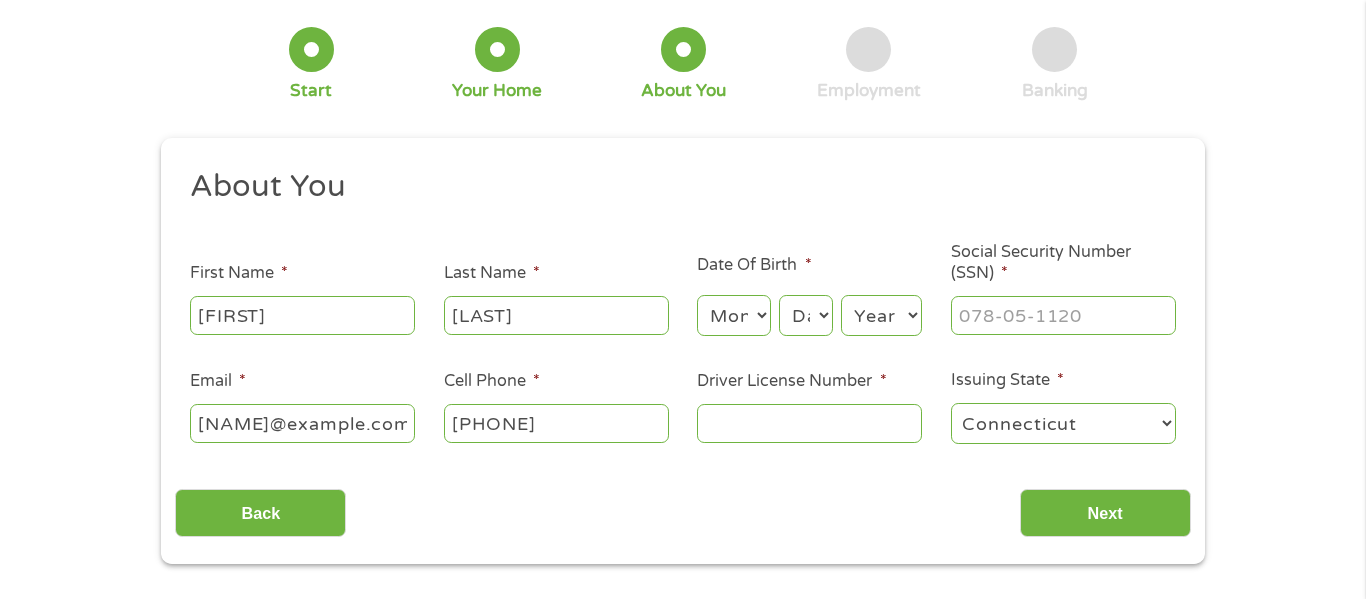 click on "Month 1 2 3 4 5 6 7 8 9 10 11 12" at bounding box center (733, 315) 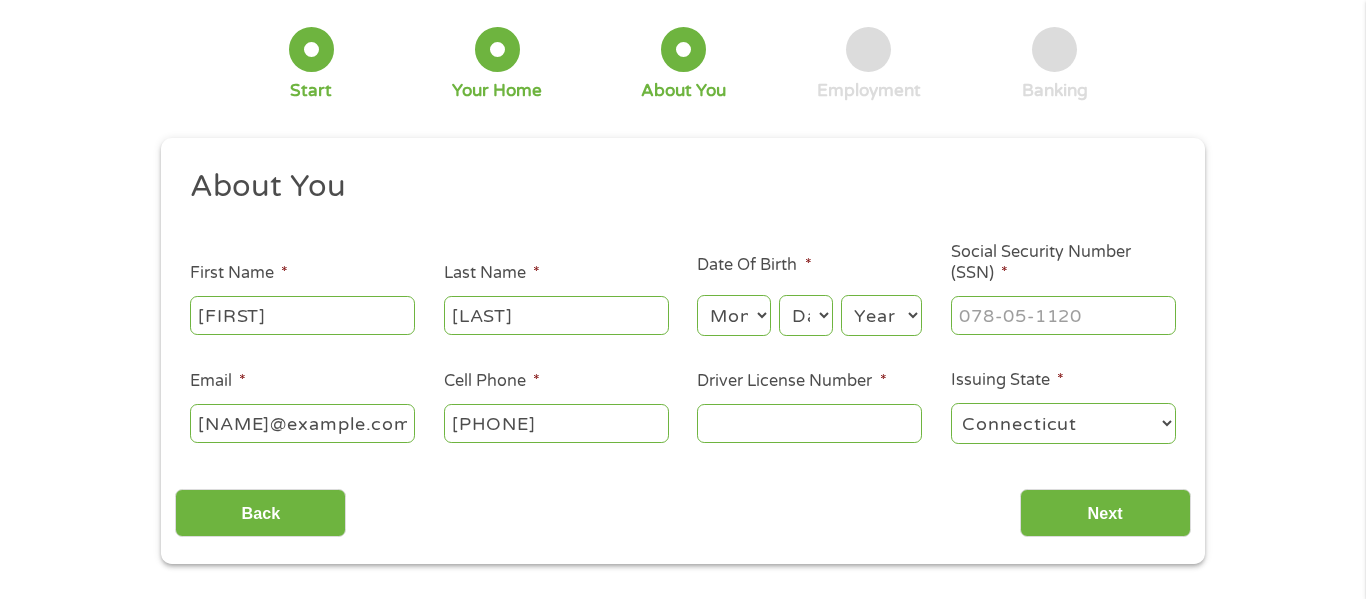 select on "7" 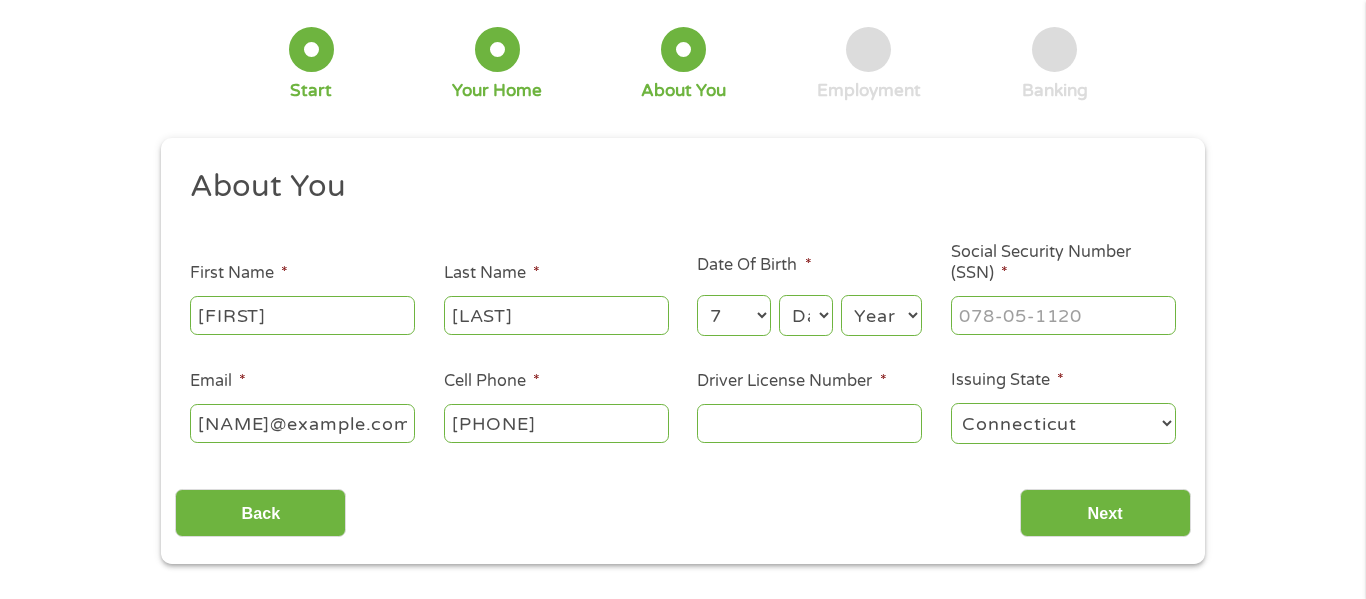 click on "Month 1 2 3 4 5 6 7 8 9 10 11 12" at bounding box center (733, 315) 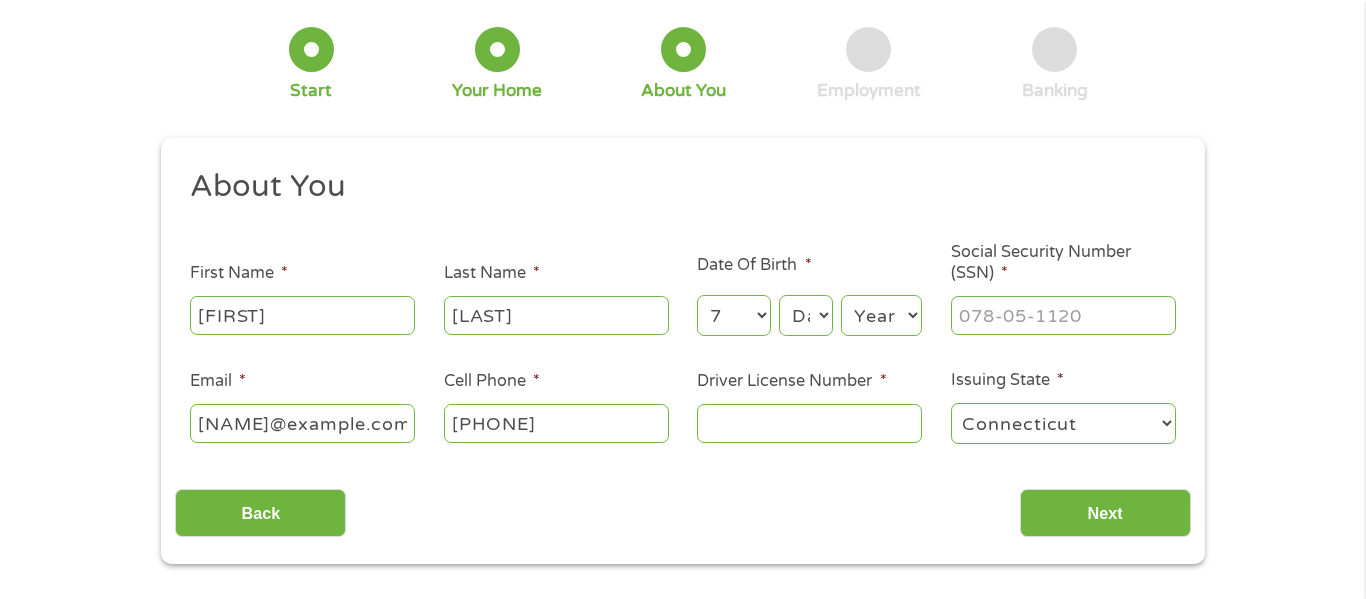 select on "14" 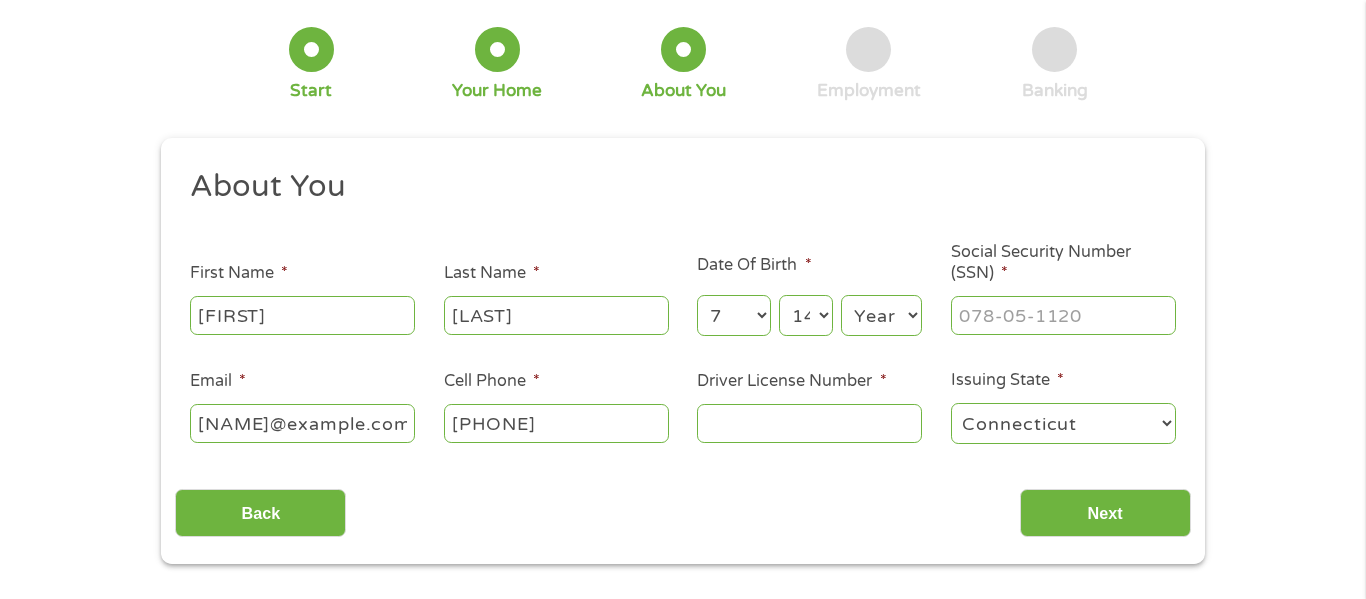 click on "Day 1 2 3 4 5 6 7 8 9 10 11 12 13 14 15 16 17 18 19 20 21 22 23 24 25 26 27 28 29 30 31" at bounding box center [806, 315] 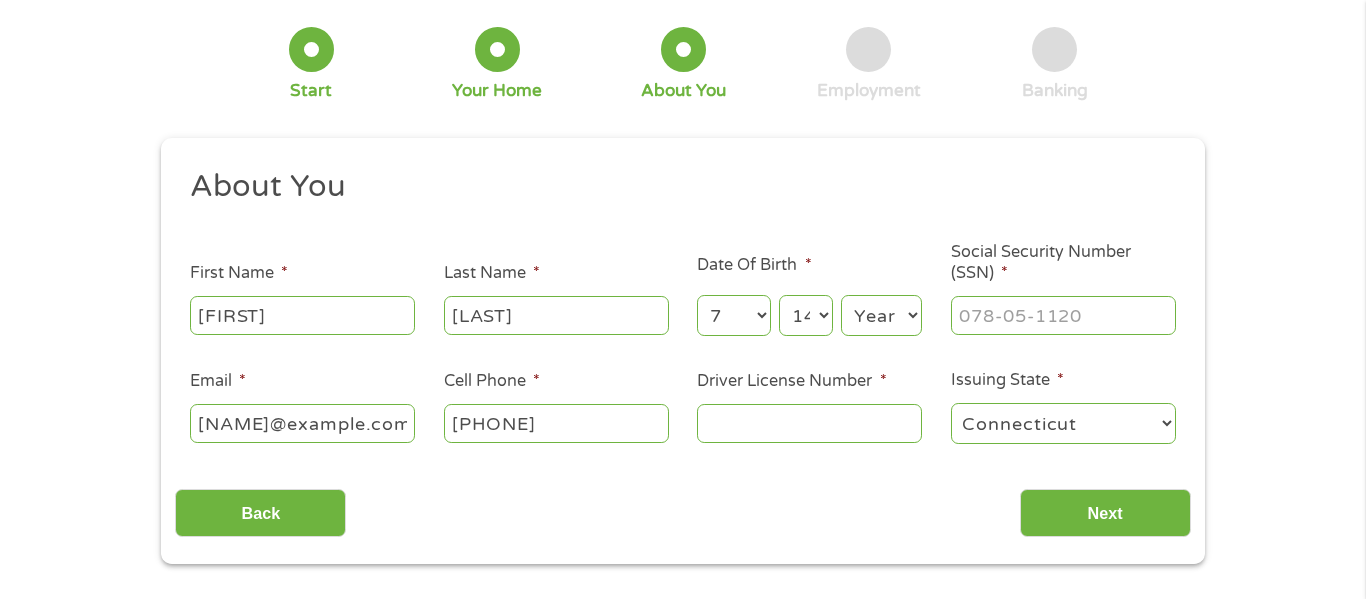 click on "Year 2007 2006 2005 2004 2003 2002 2001 2000 1999 1998 1997 1996 1995 1994 1993 1992 1991 1990 1989 1988 1987 1986 1985 1984 1983 1982 1981 1980 1979 1978 1977 1976 1975 1974 1973 1972 1971 1970 1969 1968 1967 1966 1965 1964 1963 1962 1961 1960 1959 1958 1957 1956 1955 1954 1953 1952 1951 1950 1949 1948 1947 1946 1945 1944 1943 1942 1941 1940 1939 1938 1937 1936 1935 1934 1933 1932 1931 1930 1929 1928 1927 1926 1925 1924 1923 1922 1921 1920" at bounding box center (881, 315) 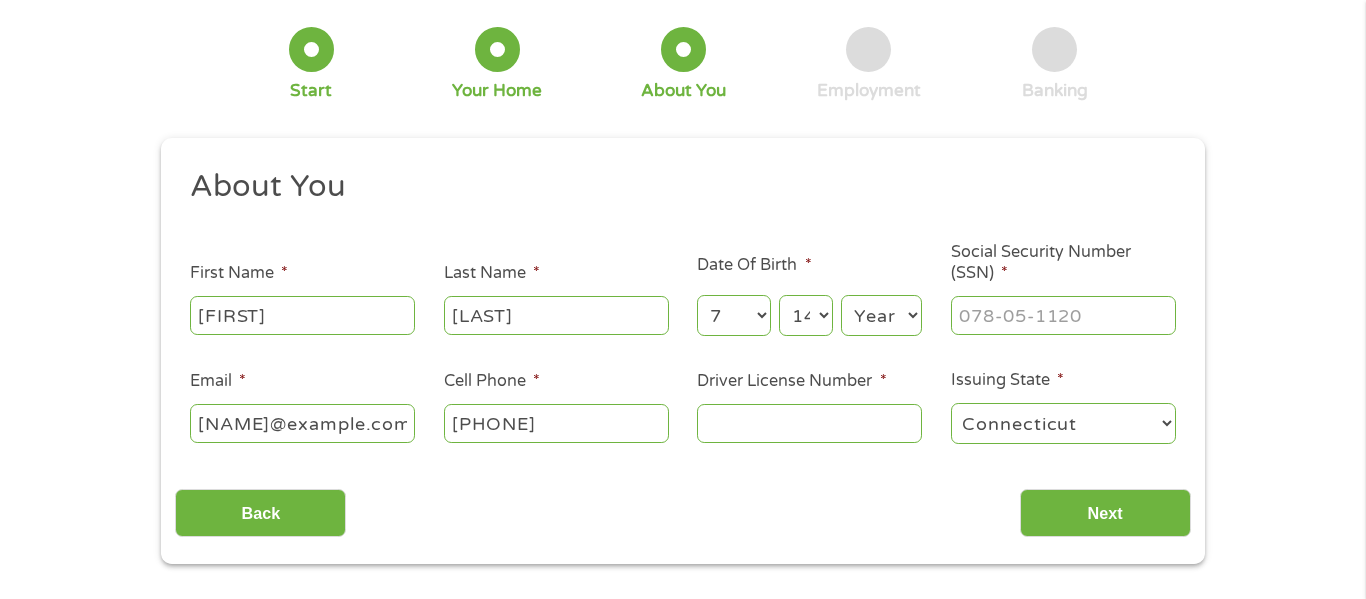 select on "1972" 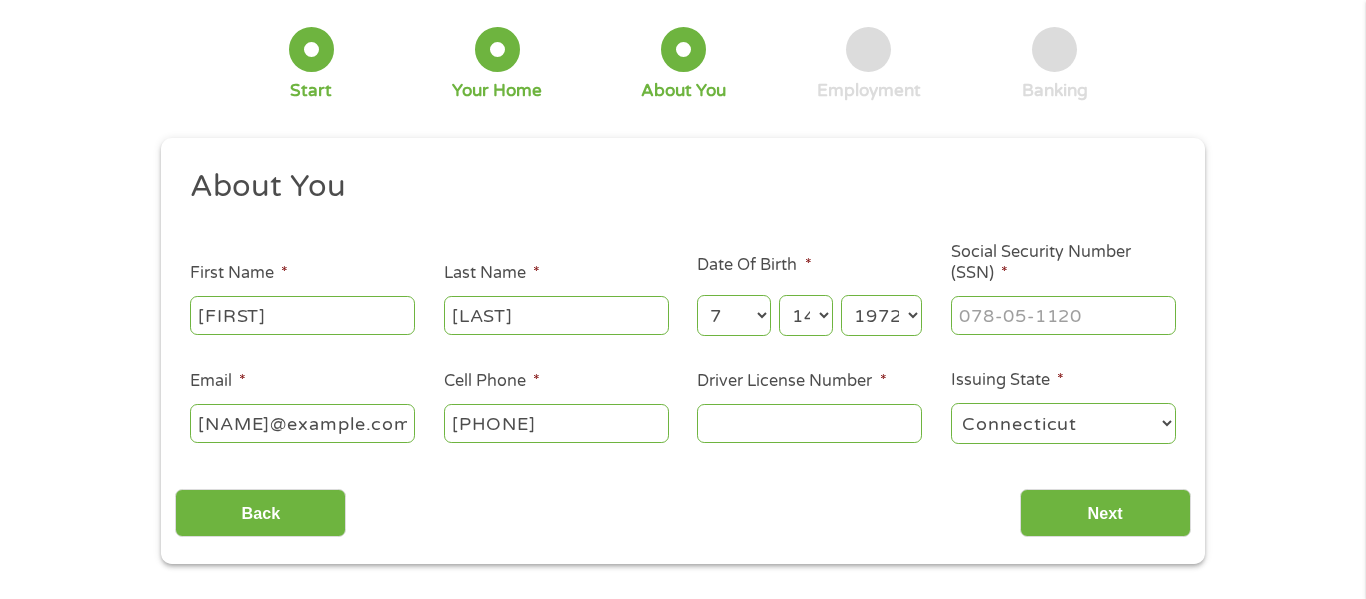 click on "Year 2007 2006 2005 2004 2003 2002 2001 2000 1999 1998 1997 1996 1995 1994 1993 1992 1991 1990 1989 1988 1987 1986 1985 1984 1983 1982 1981 1980 1979 1978 1977 1976 1975 1974 1973 1972 1971 1970 1969 1968 1967 1966 1965 1964 1963 1962 1961 1960 1959 1958 1957 1956 1955 1954 1953 1952 1951 1950 1949 1948 1947 1946 1945 1944 1943 1942 1941 1940 1939 1938 1937 1936 1935 1934 1933 1932 1931 1930 1929 1928 1927 1926 1925 1924 1923 1922 1921 1920" at bounding box center [881, 315] 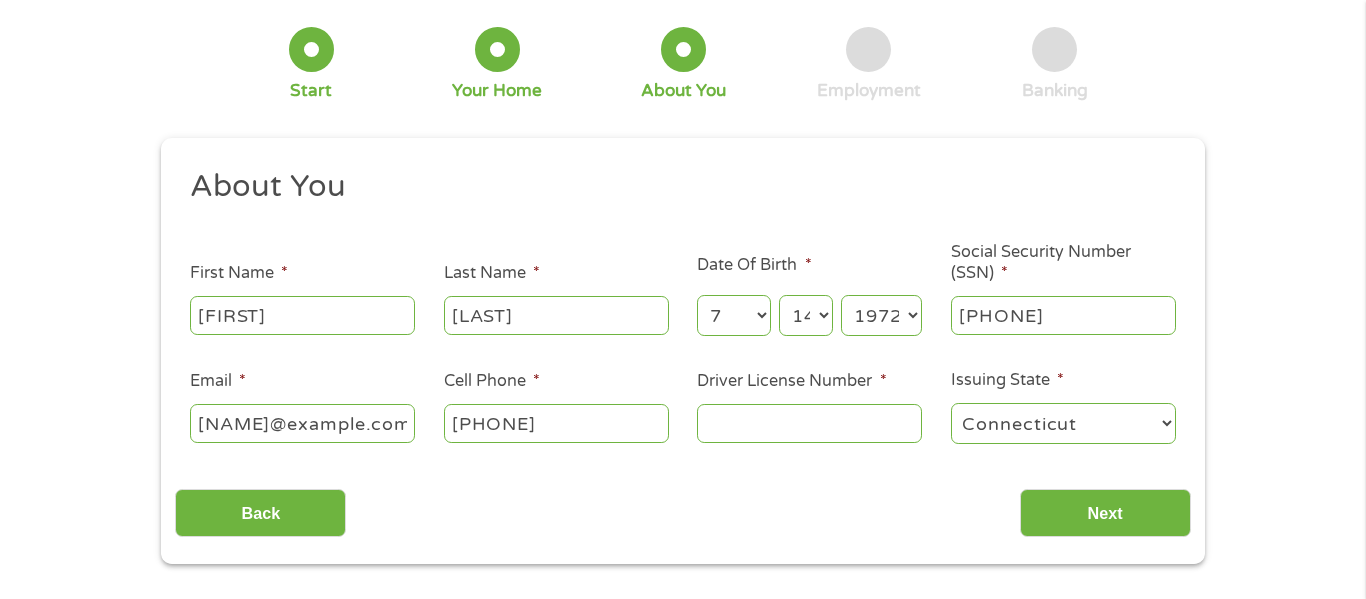 type on "[PHONE]" 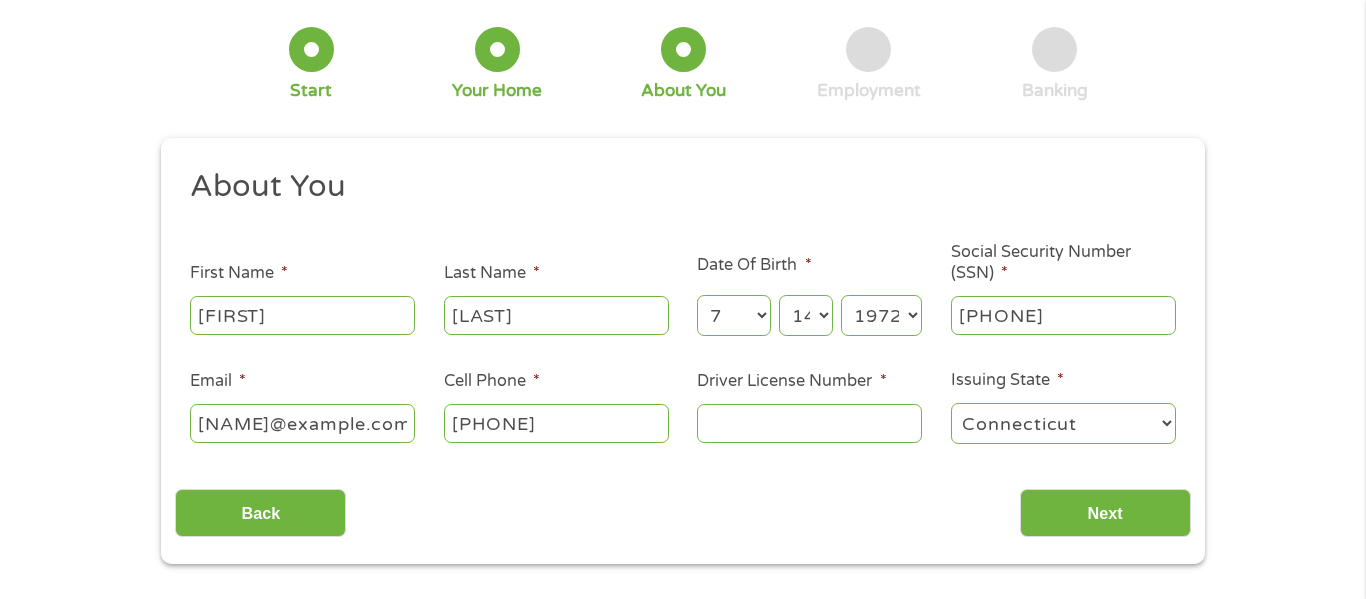 click on "Driver License Number *" at bounding box center [809, 423] 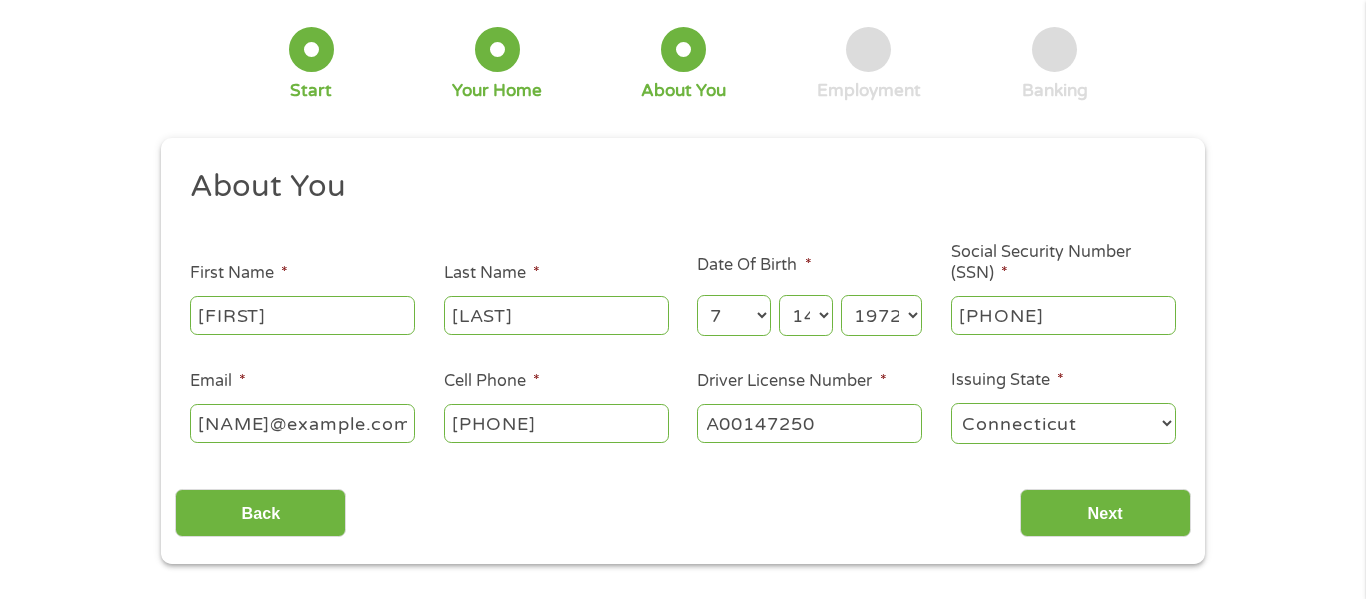 type on "A00147250" 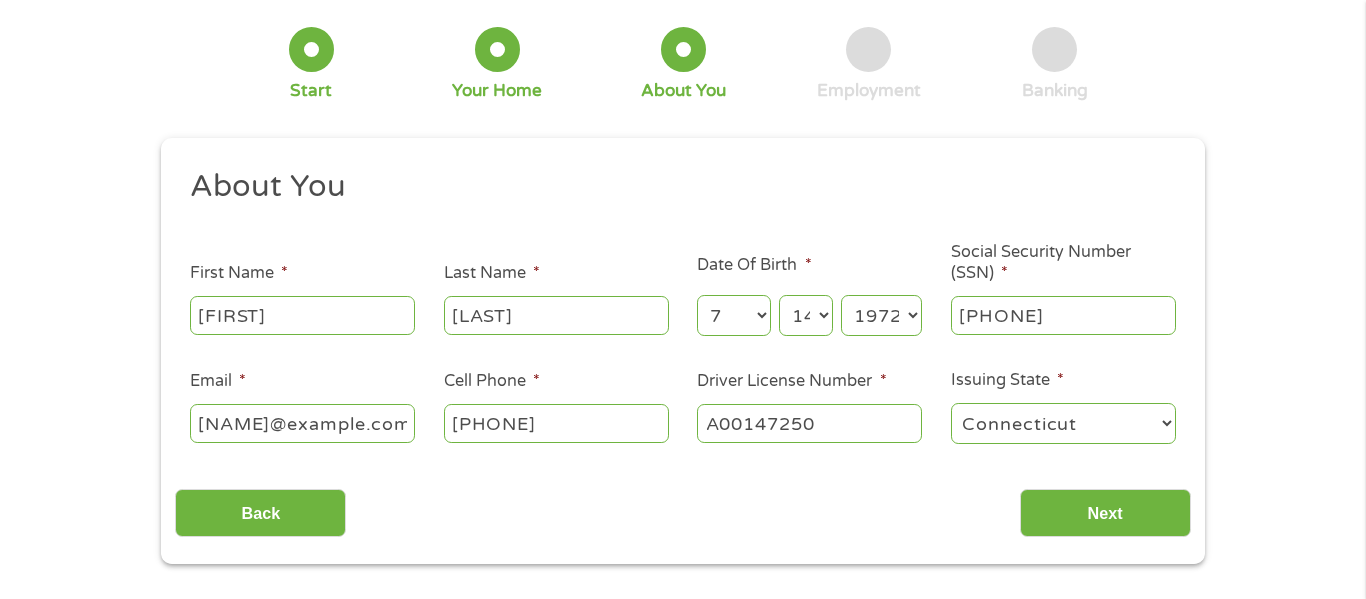 click on "Alabama Alaska Arizona Arkansas California Colorado Connecticut Delaware District of Columbia Florida Georgia Hawaii Idaho Illinois Indiana Iowa Kansas Kentucky Louisiana Maine Maryland Massachusetts Michigan Minnesota Mississippi Missouri Montana Nebraska Nevada New Hampshire New Jersey New Mexico New York North Carolina North Dakota Ohio Oklahoma Oregon Pennsylvania Rhode Island South Carolina South Dakota Tennessee Texas Utah Vermont Virginia Washington West Virginia Wisconsin Wyoming" at bounding box center (1063, 423) 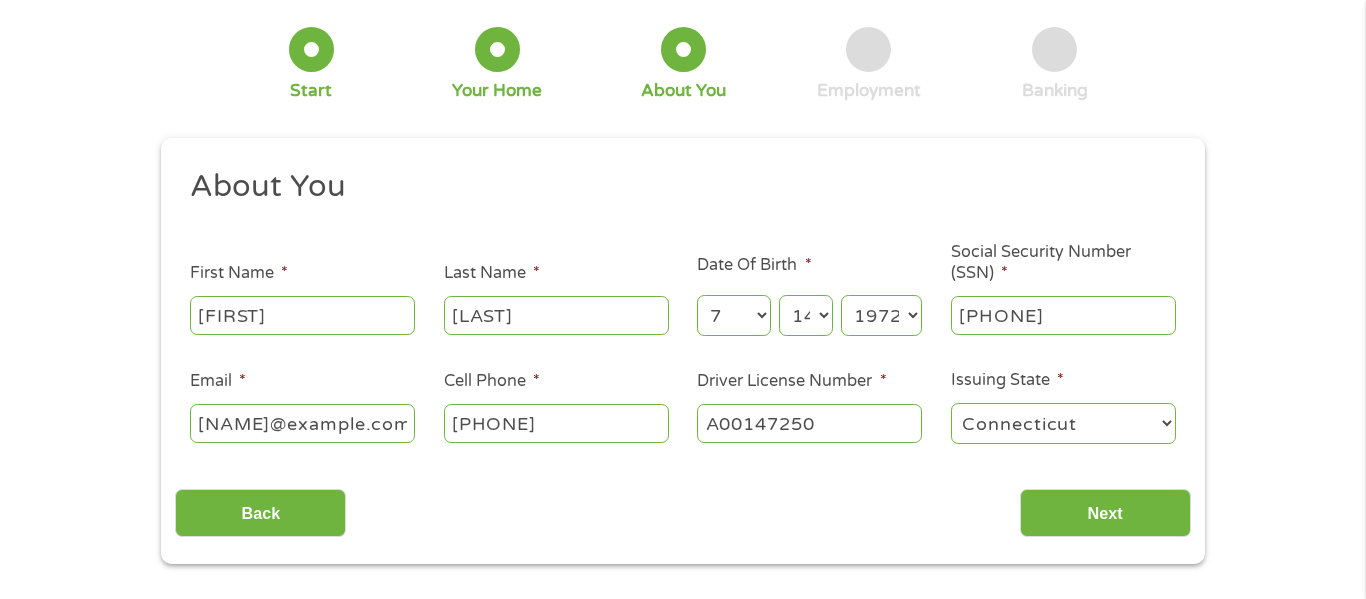 select on "Arizona" 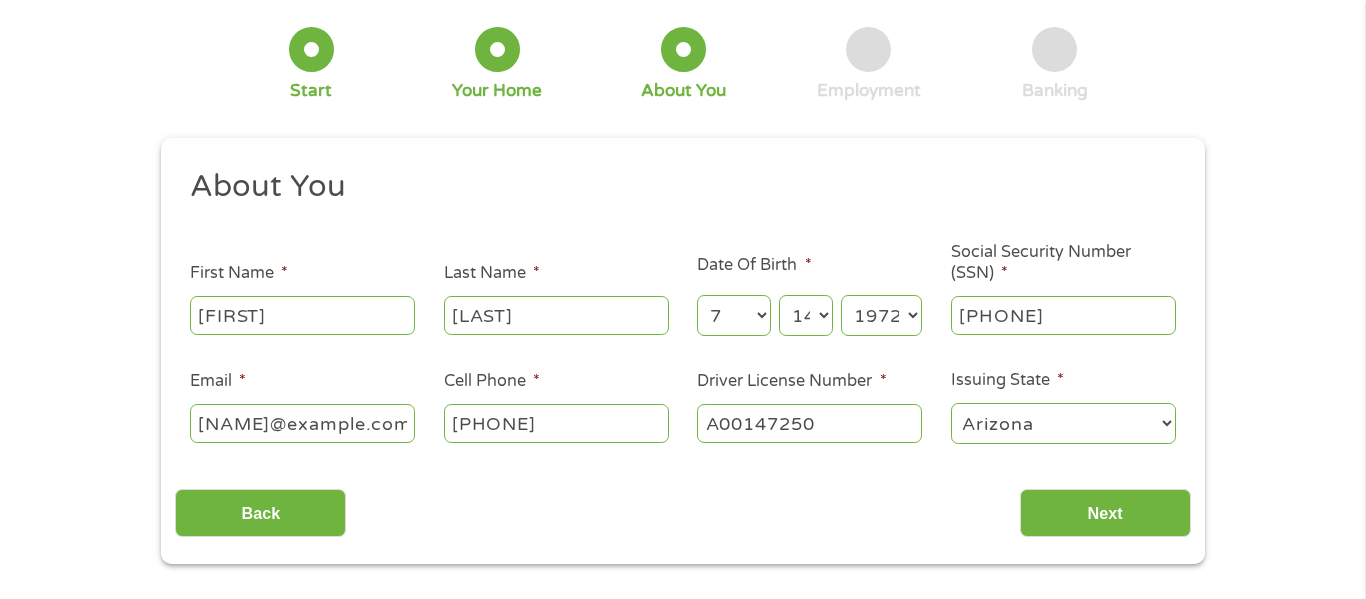click on "Alabama Alaska Arizona Arkansas California Colorado Connecticut Delaware District of Columbia Florida Georgia Hawaii Idaho Illinois Indiana Iowa Kansas Kentucky Louisiana Maine Maryland Massachusetts Michigan Minnesota Mississippi Missouri Montana Nebraska Nevada New Hampshire New Jersey New Mexico New York North Carolina North Dakota Ohio Oklahoma Oregon Pennsylvania Rhode Island South Carolina South Dakota Tennessee Texas Utah Vermont Virginia Washington West Virginia Wisconsin Wyoming" at bounding box center (1063, 423) 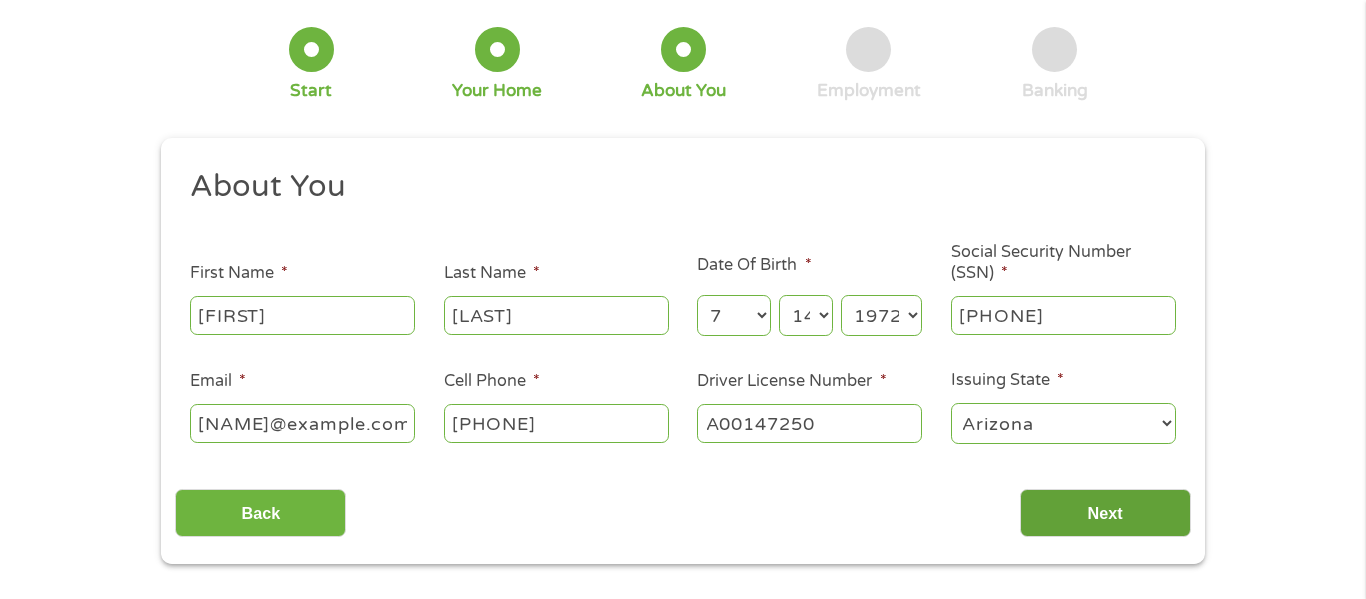 click on "Next" at bounding box center [1105, 513] 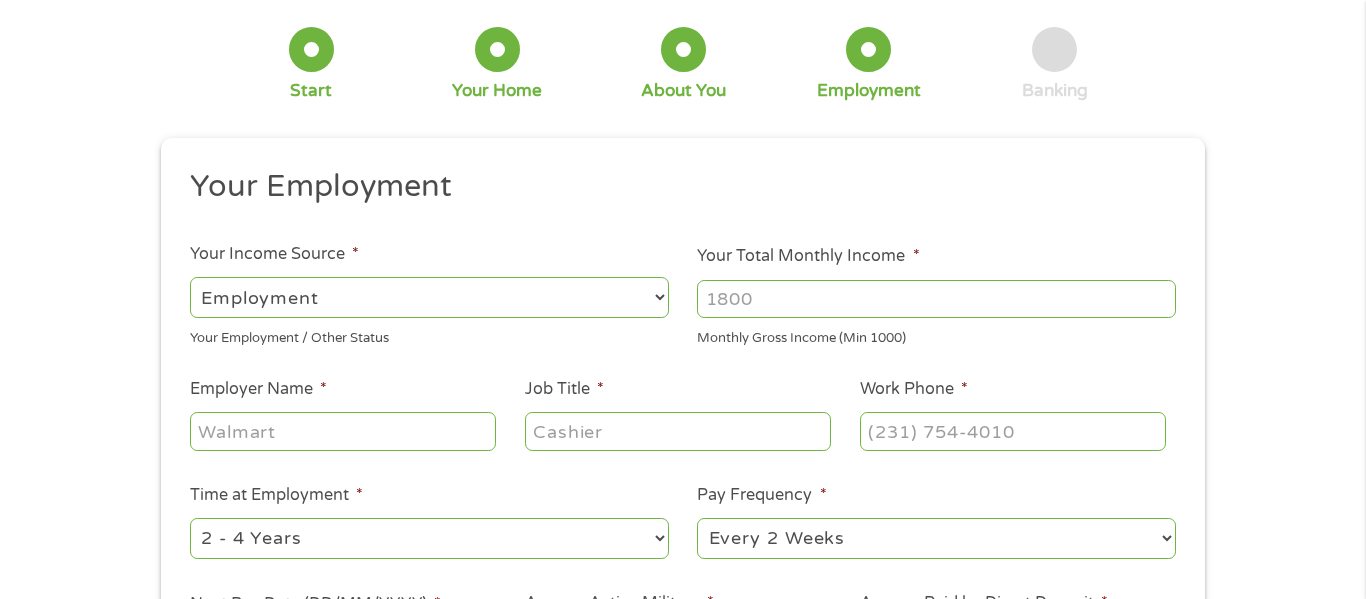 scroll, scrollTop: 0, scrollLeft: 0, axis: both 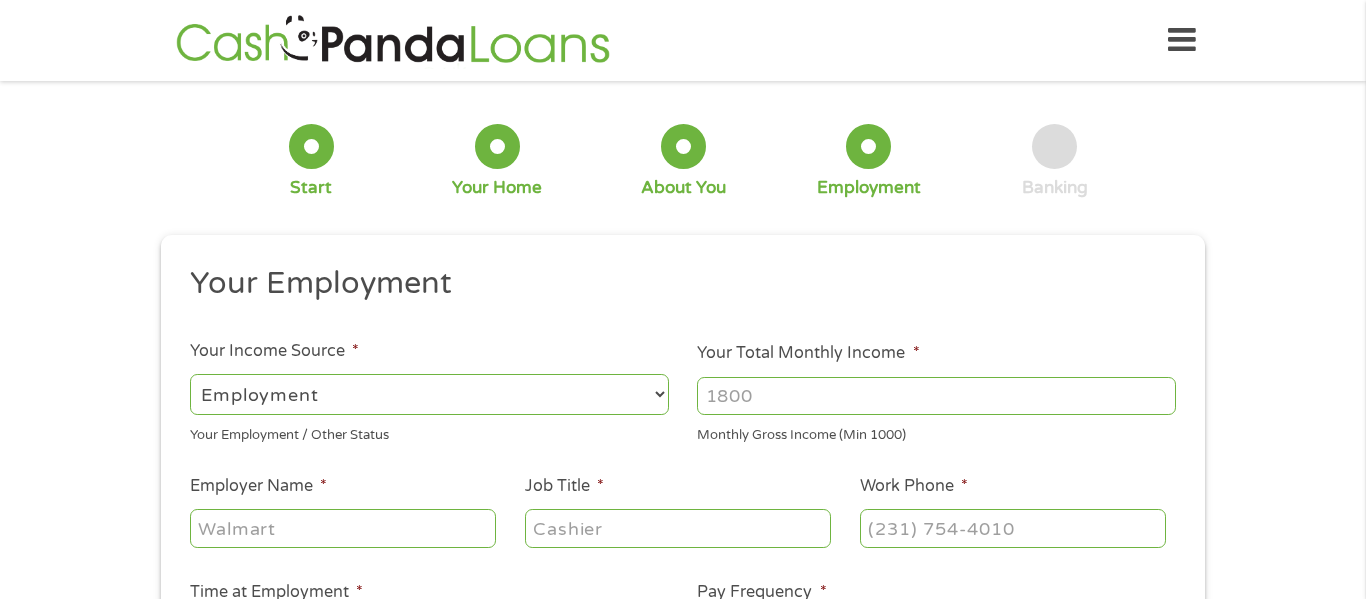 click on "--- Choose one --- Employment Self Employed Benefits" at bounding box center [429, 394] 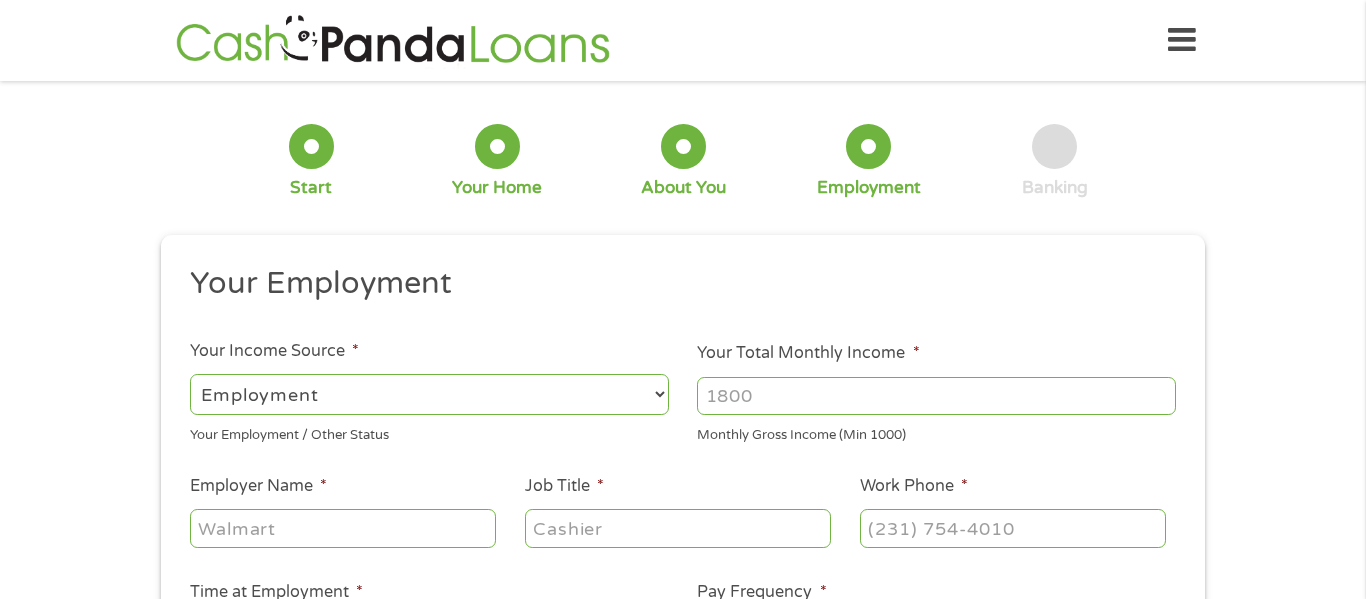 select on "benefits" 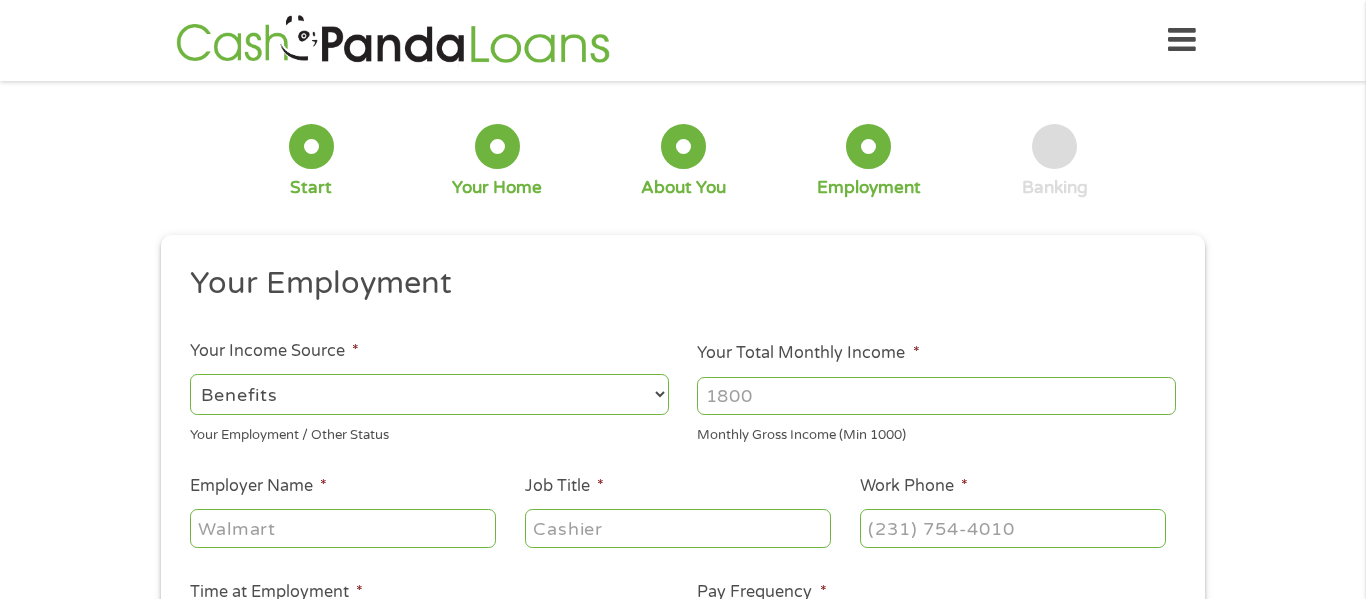 click on "--- Choose one --- Employment Self Employed Benefits" at bounding box center [429, 394] 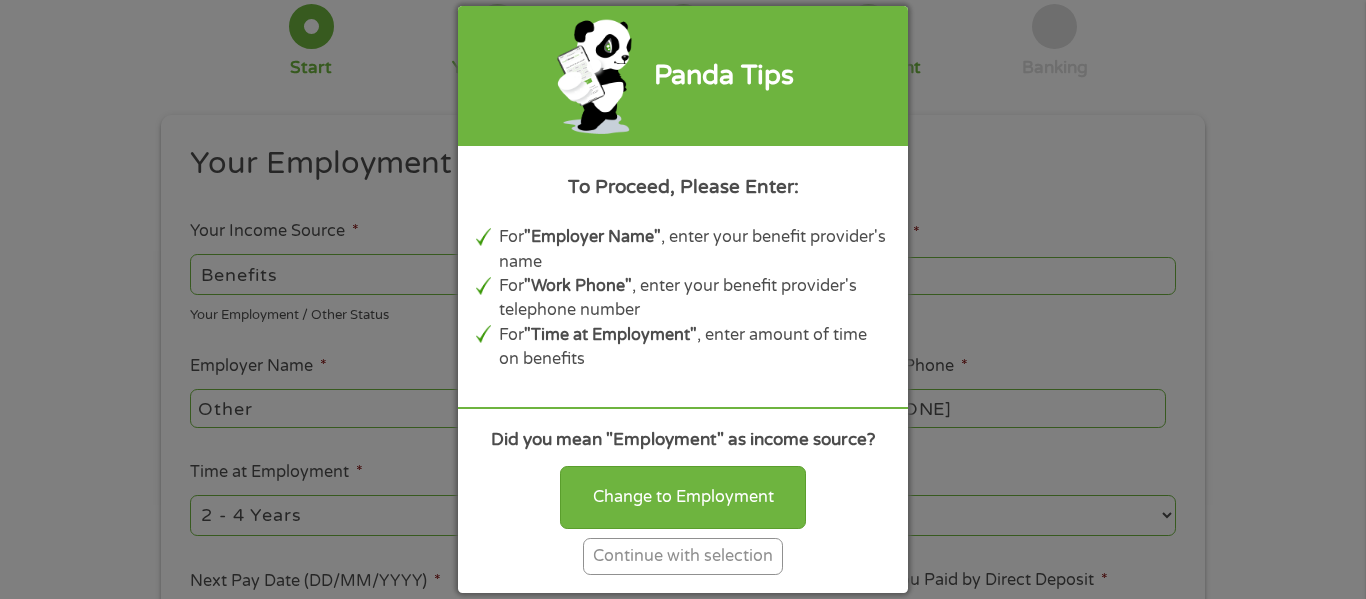 scroll, scrollTop: 122, scrollLeft: 0, axis: vertical 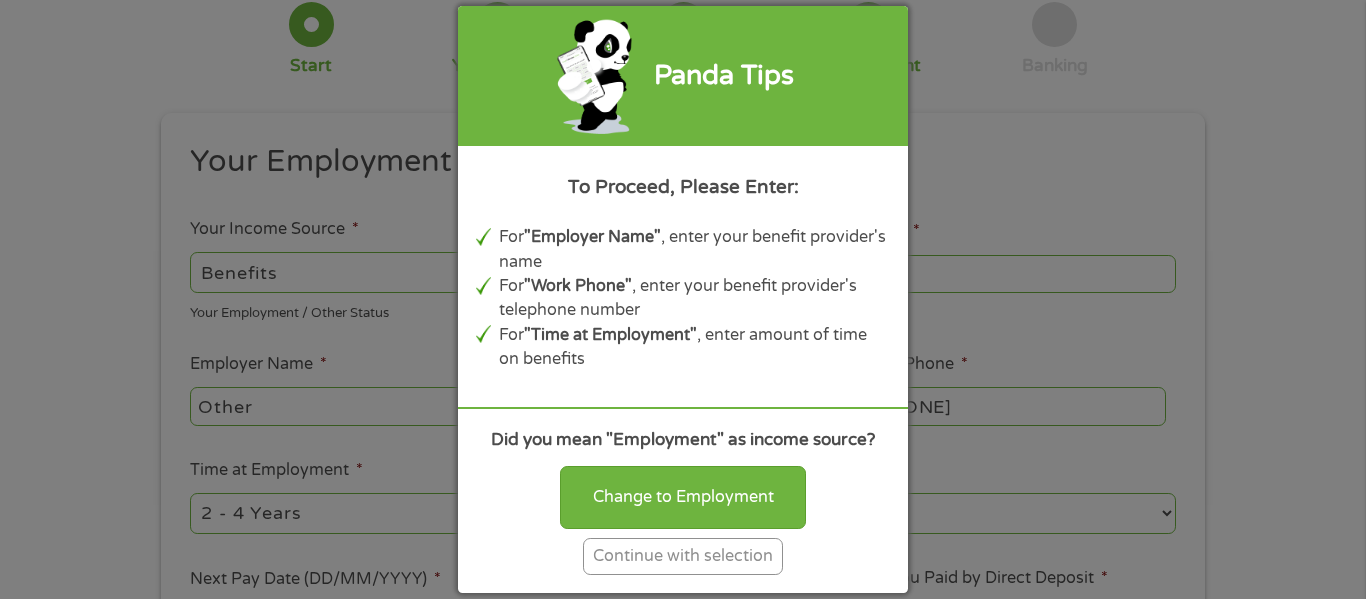 click on "Continue with selection" at bounding box center [683, 556] 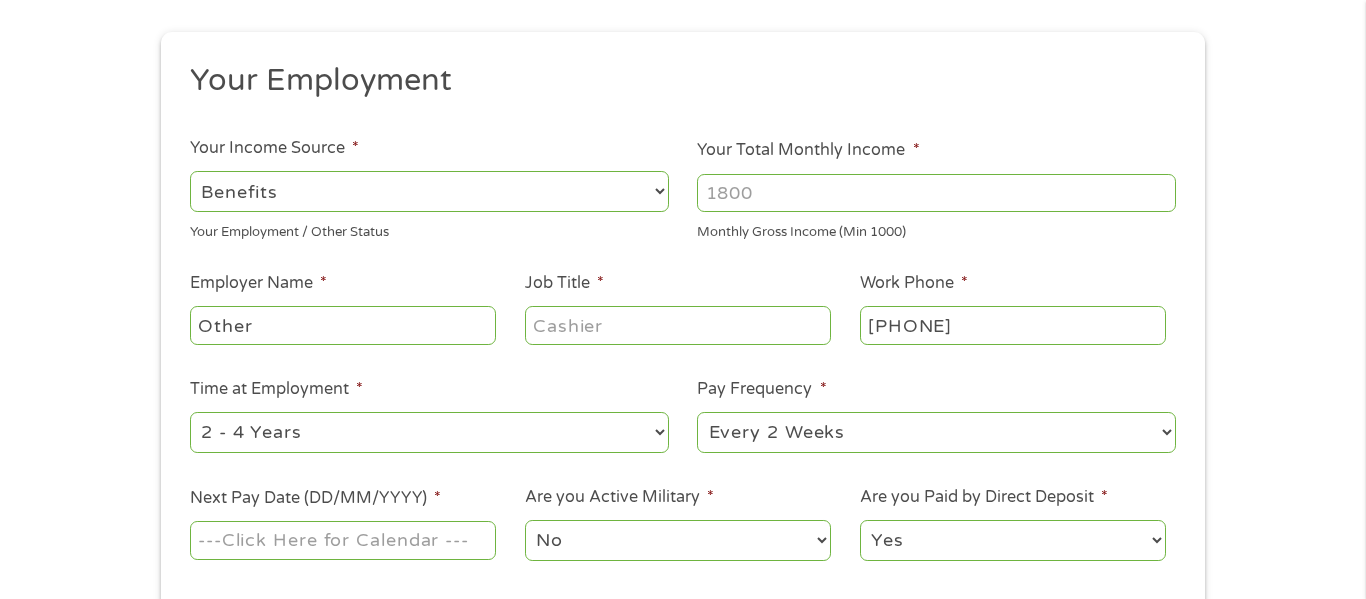 scroll, scrollTop: 204, scrollLeft: 0, axis: vertical 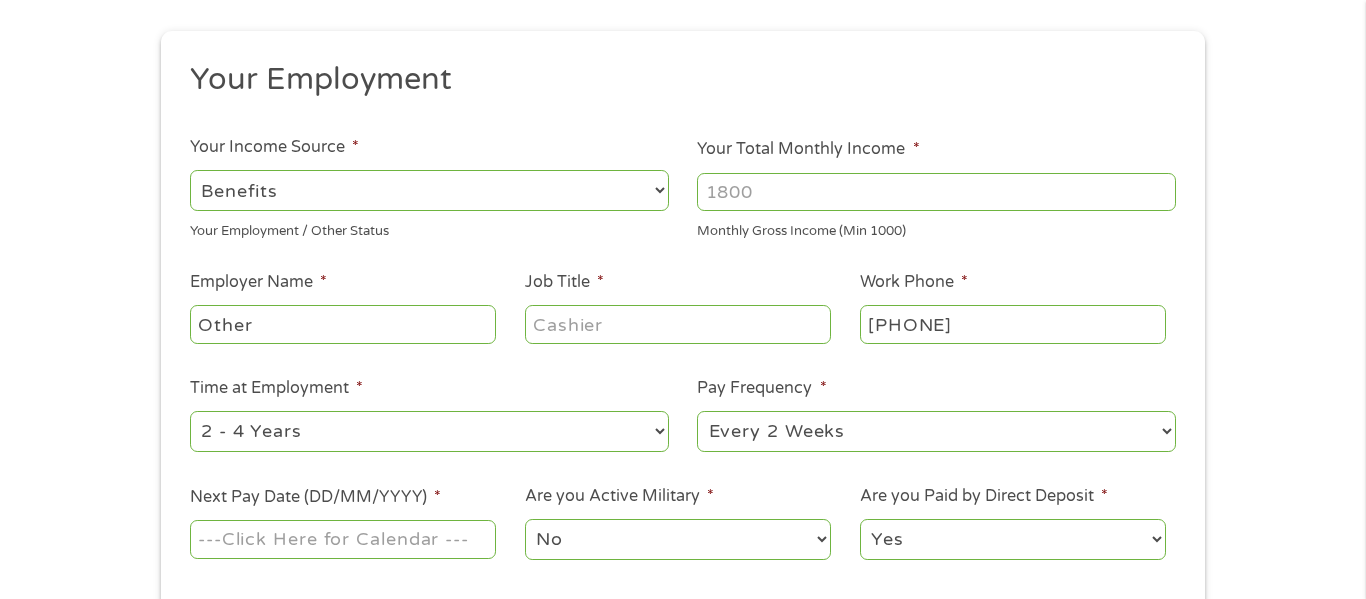 click on "Other" at bounding box center [343, 324] 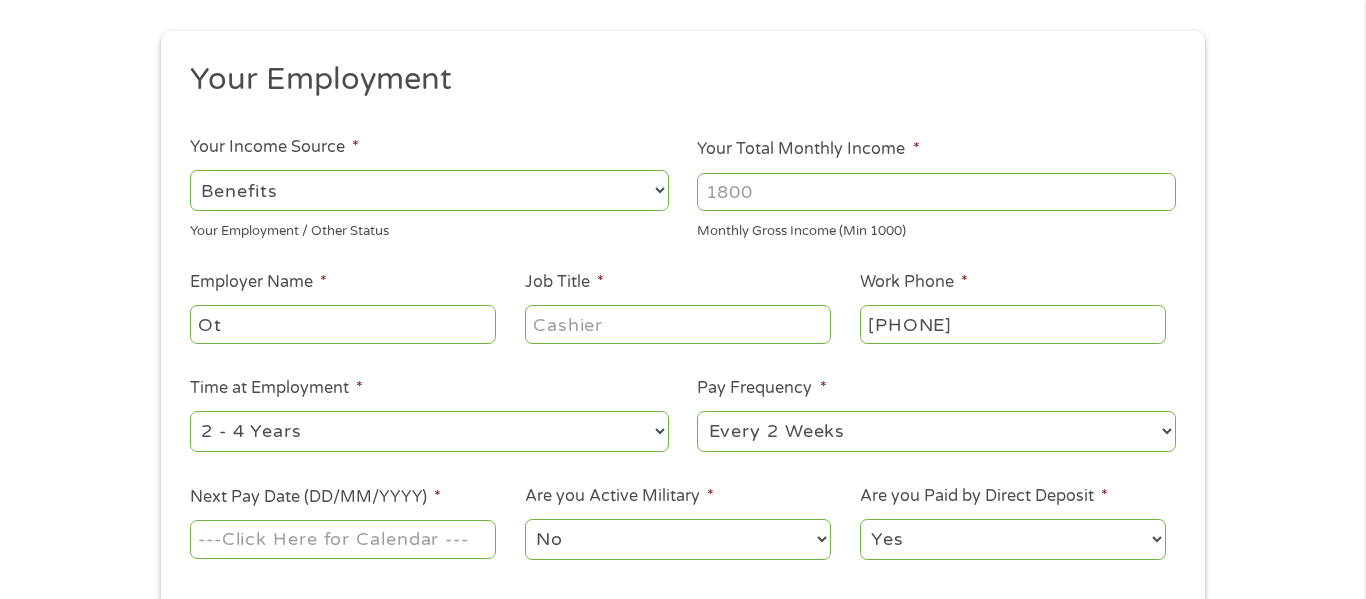 type on "O" 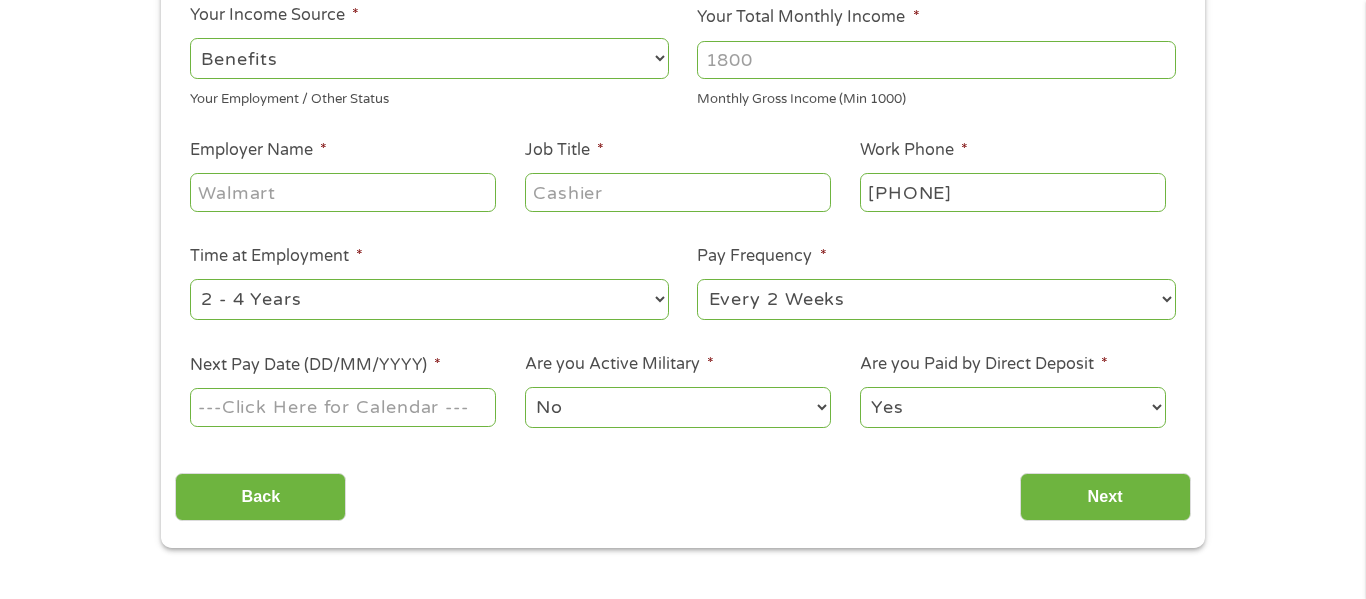 scroll, scrollTop: 338, scrollLeft: 0, axis: vertical 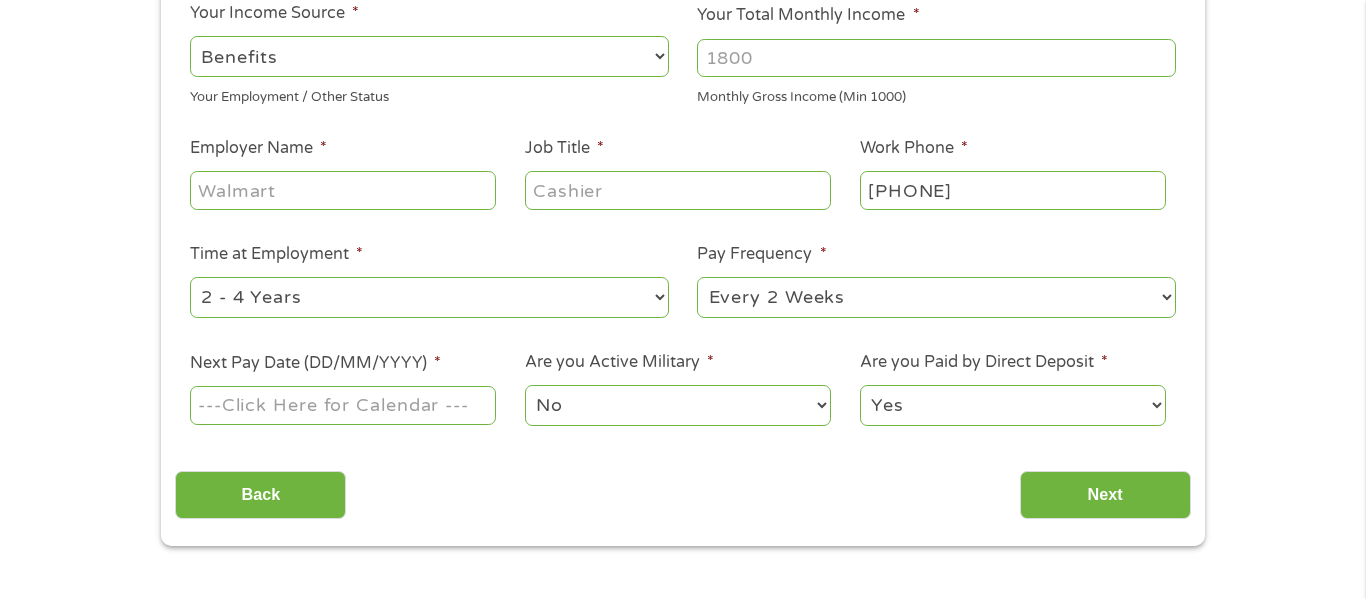 type 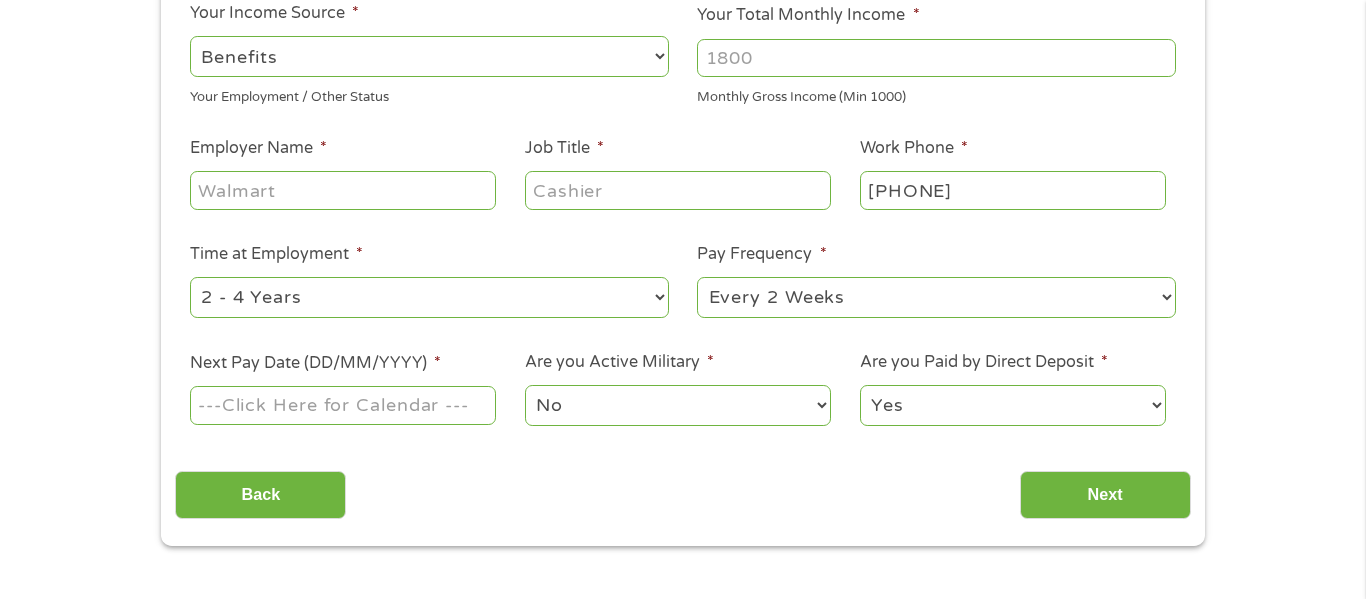 click on "--- Choose one --- 1 Year or less 1 - 2 Years 2 - 4 Years Over 4 Years" at bounding box center (429, 297) 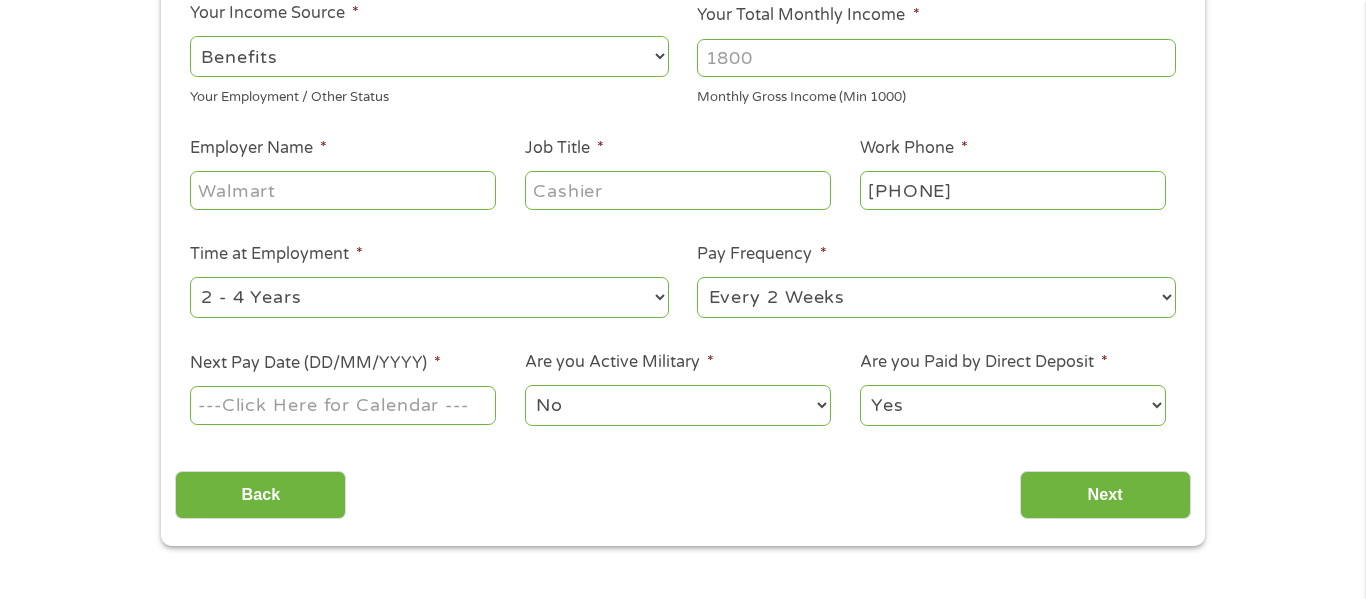 select 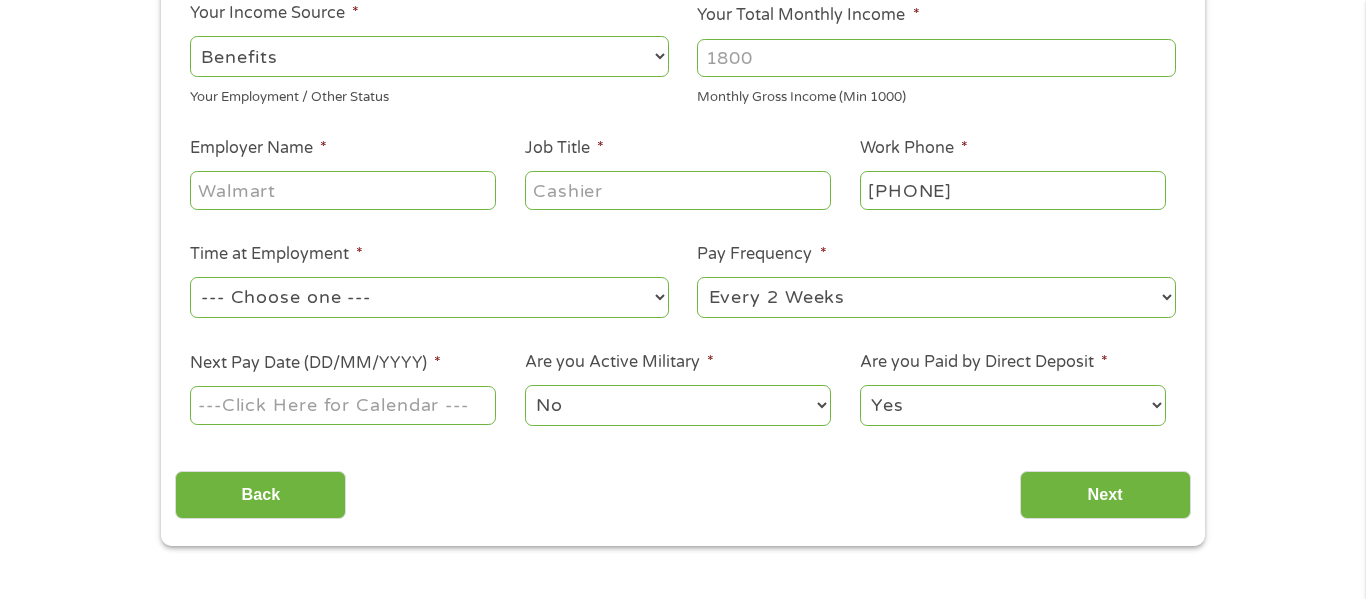 click on "--- Choose one --- 1 Year or less 1 - 2 Years 2 - 4 Years Over 4 Years" at bounding box center [429, 297] 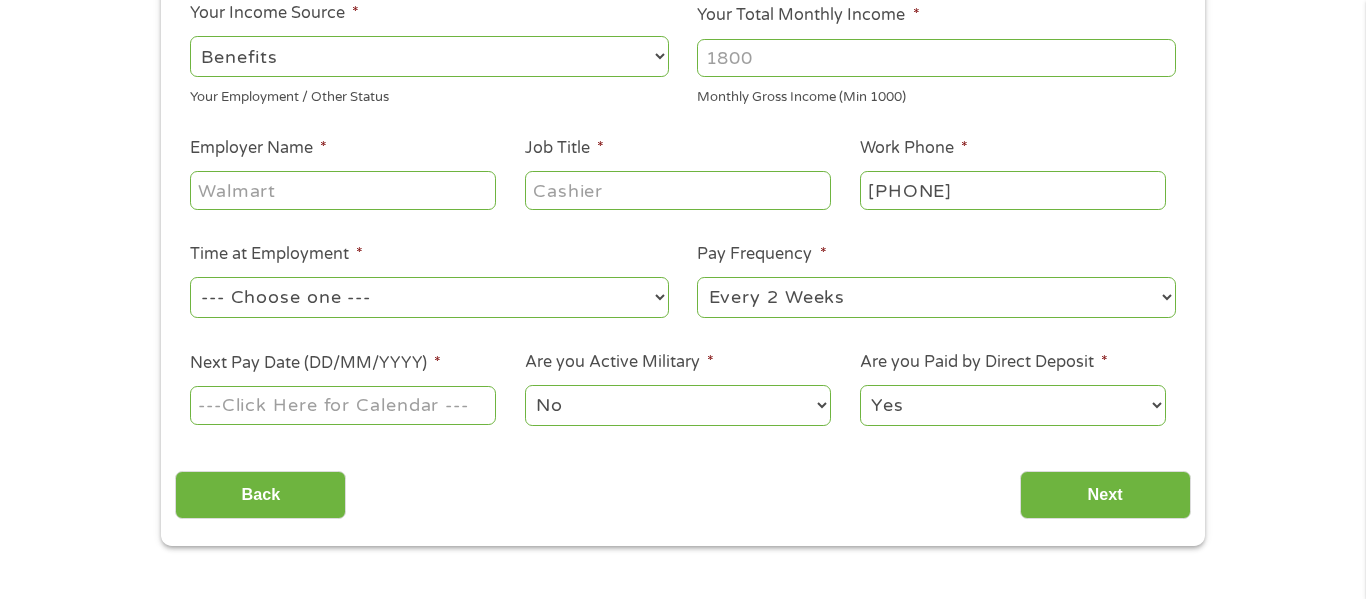click on "--- Choose one --- Every 2 Weeks Every Week Monthly Semi-Monthly" at bounding box center (936, 297) 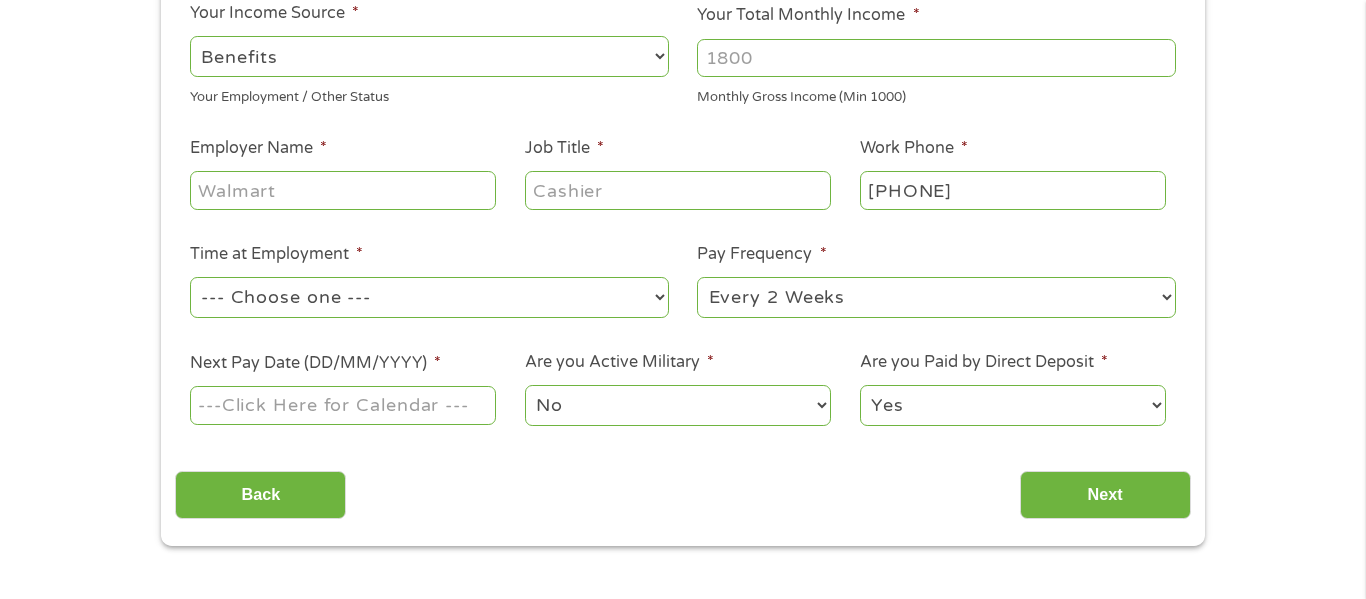 select on "weekly" 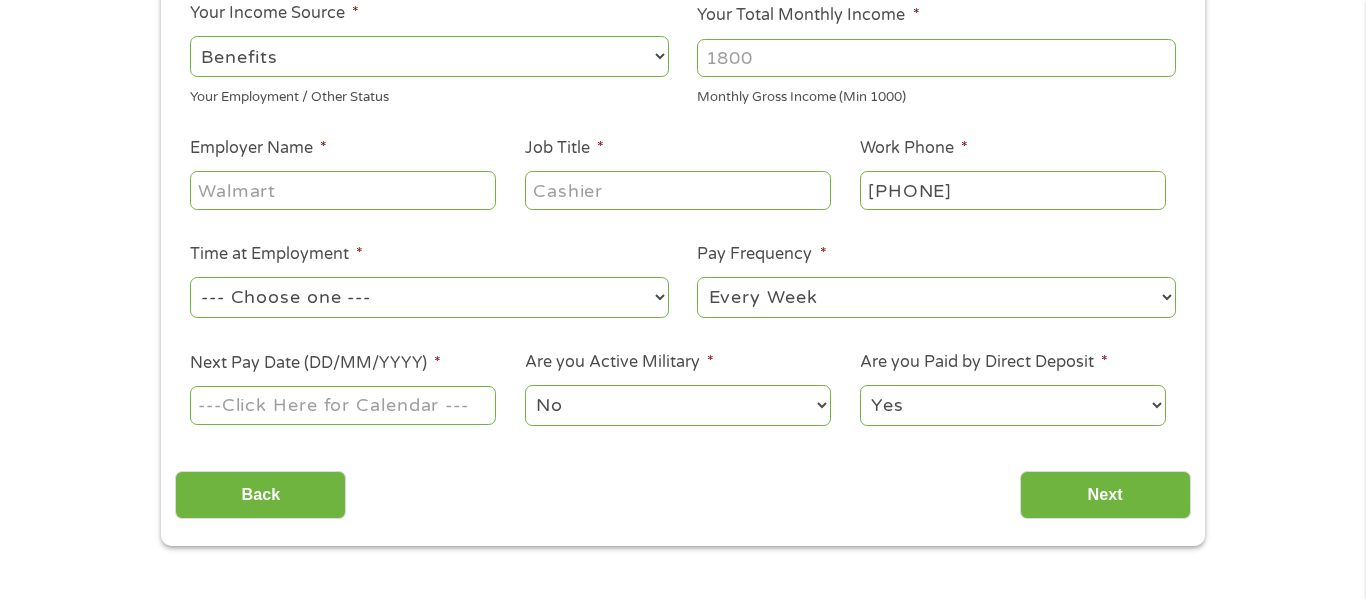 click on "--- Choose one --- Every 2 Weeks Every Week Monthly Semi-Monthly" at bounding box center (936, 297) 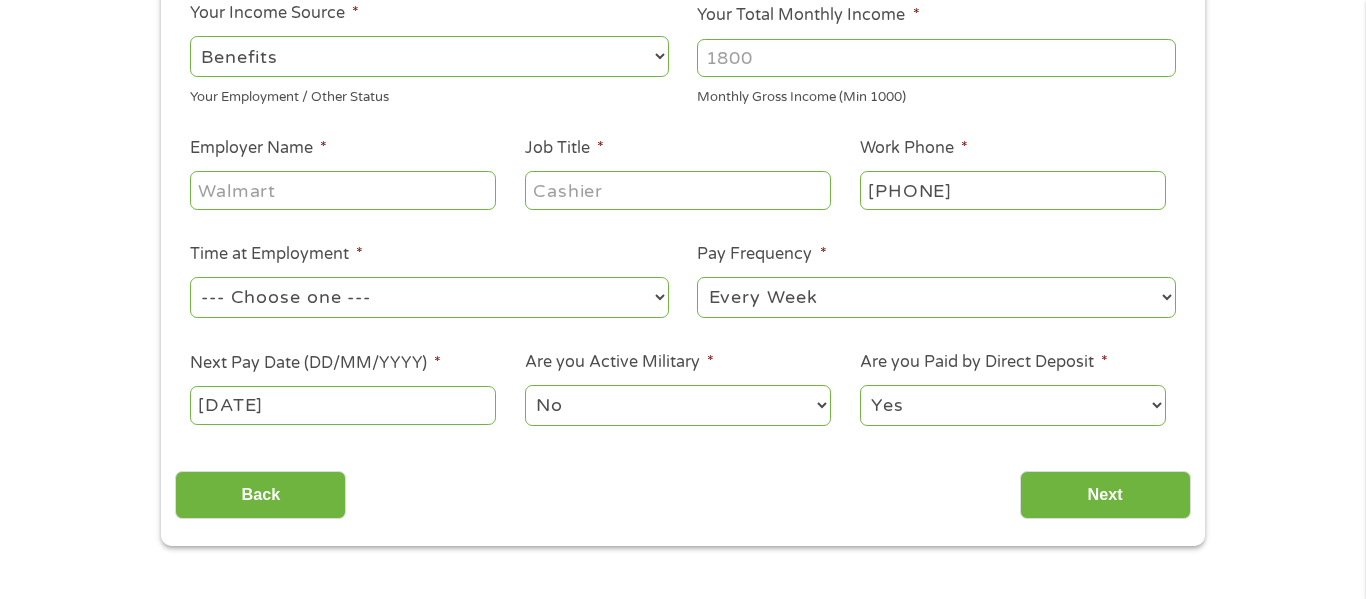 click on "[DATE]" at bounding box center (343, 405) 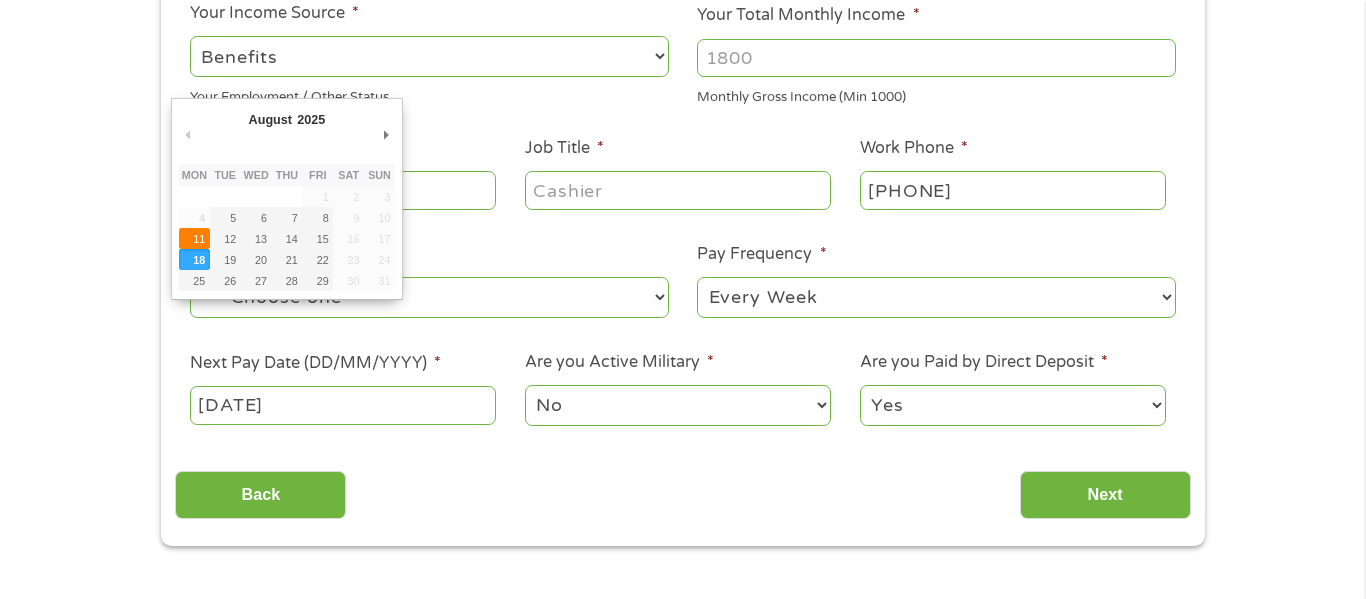type on "11/08/2025" 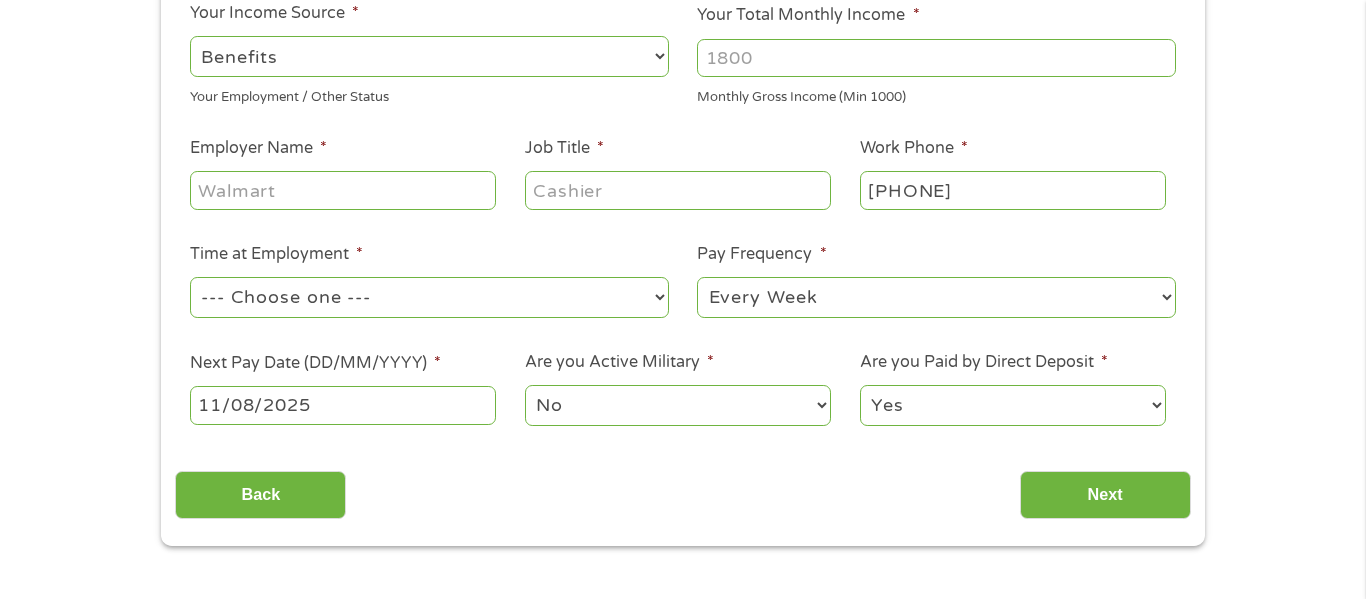 click on "11/08/2025" at bounding box center [343, 405] 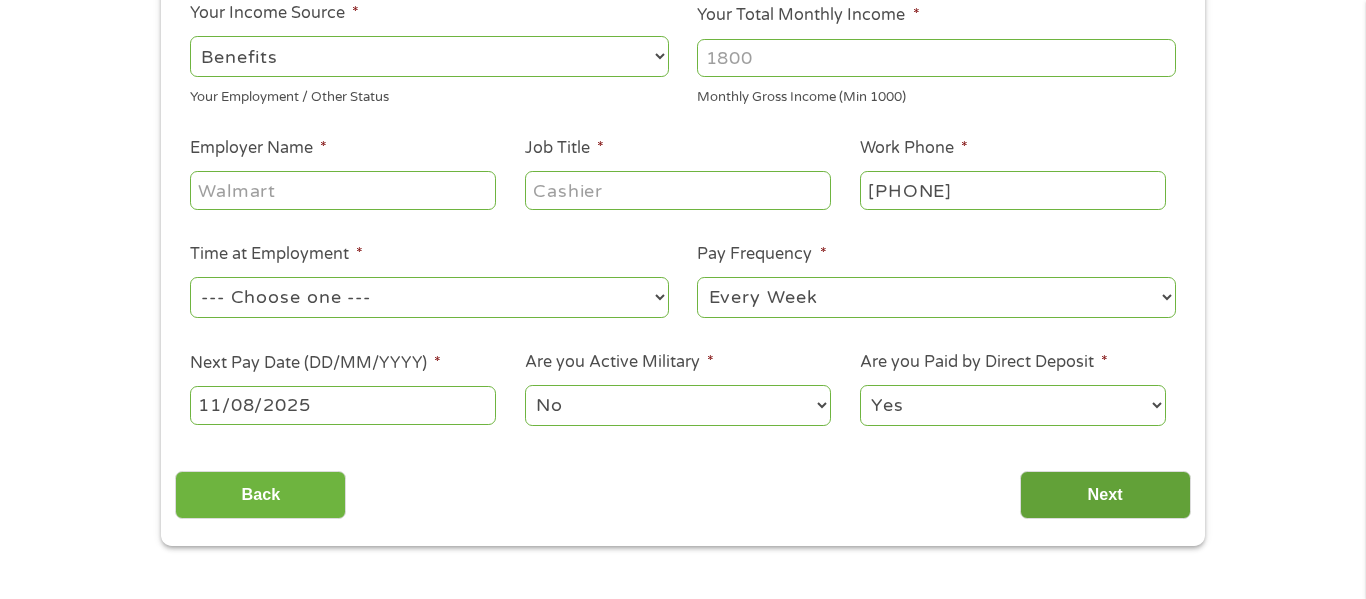 click on "Next" at bounding box center [1105, 495] 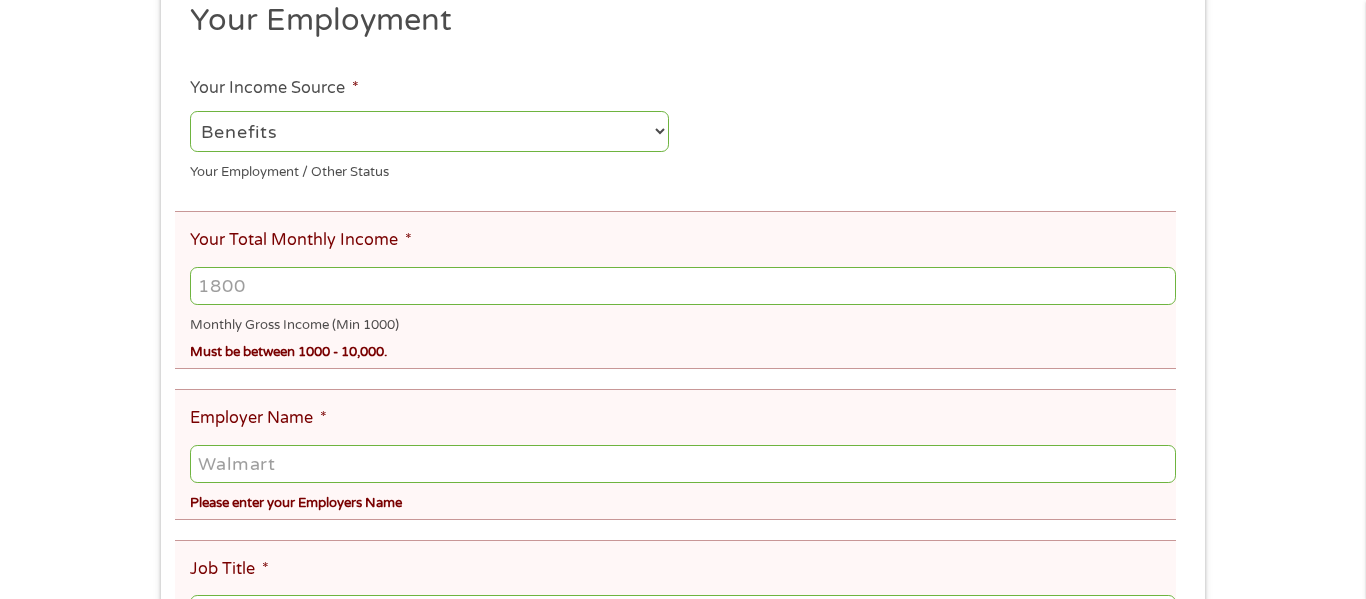 scroll, scrollTop: 176, scrollLeft: 0, axis: vertical 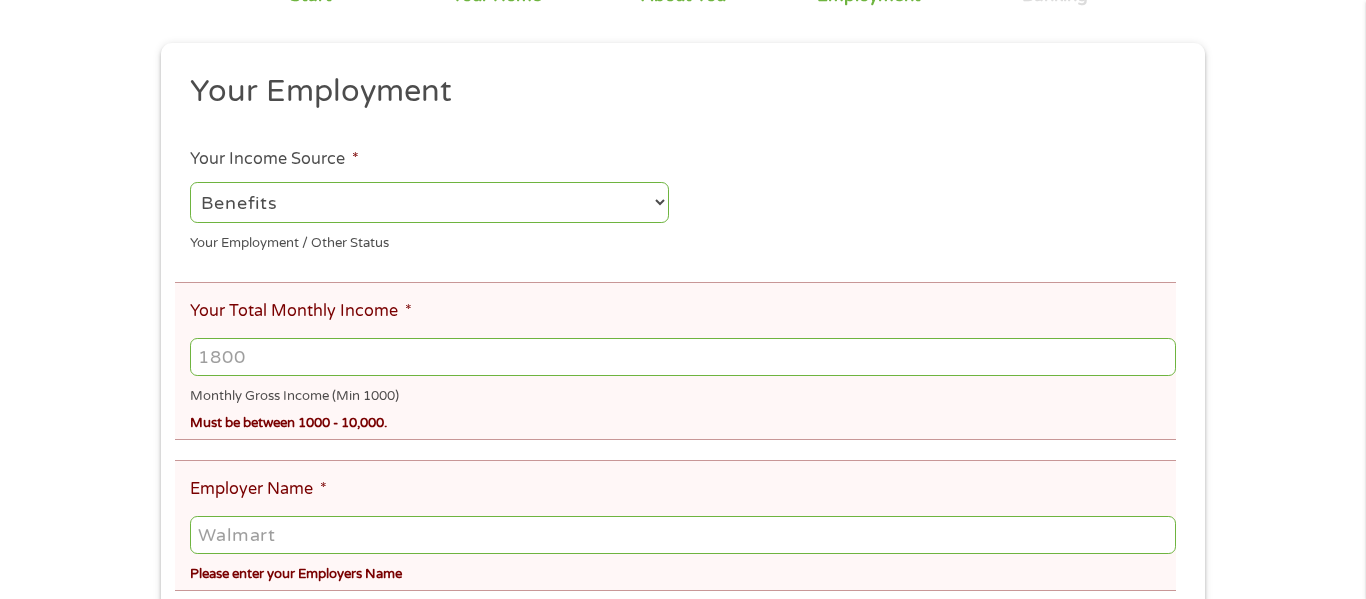 click on "Your Total Monthly Income *" at bounding box center [683, 357] 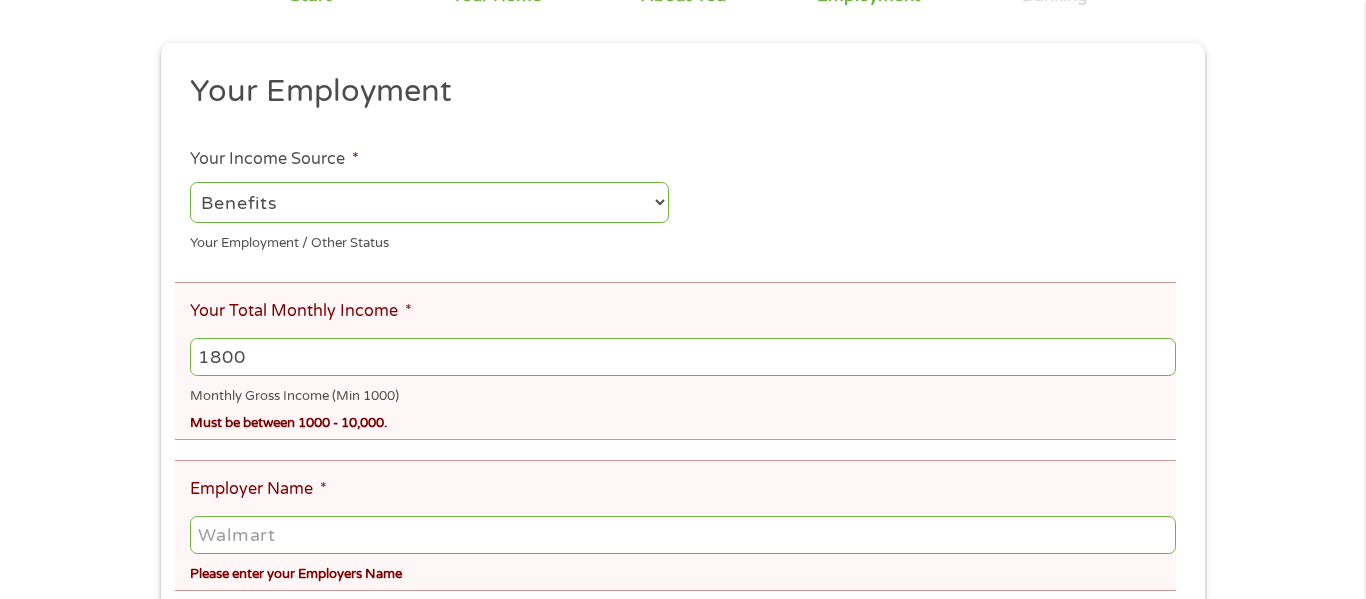 scroll, scrollTop: 381, scrollLeft: 0, axis: vertical 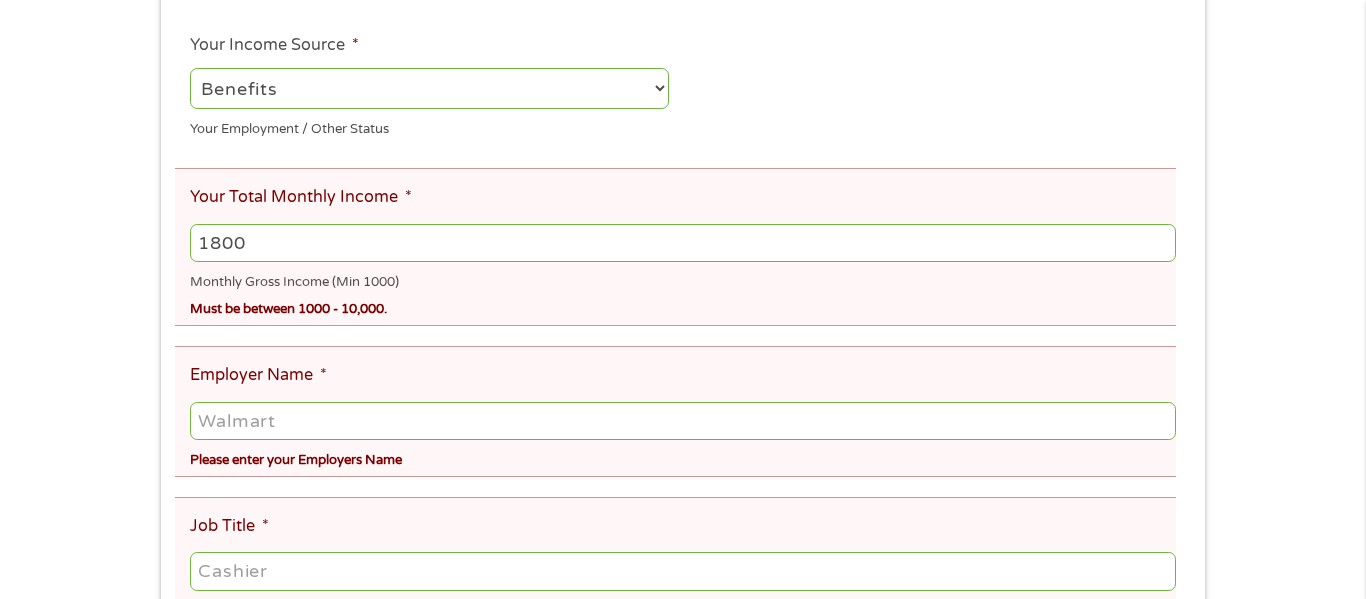 type on "1800" 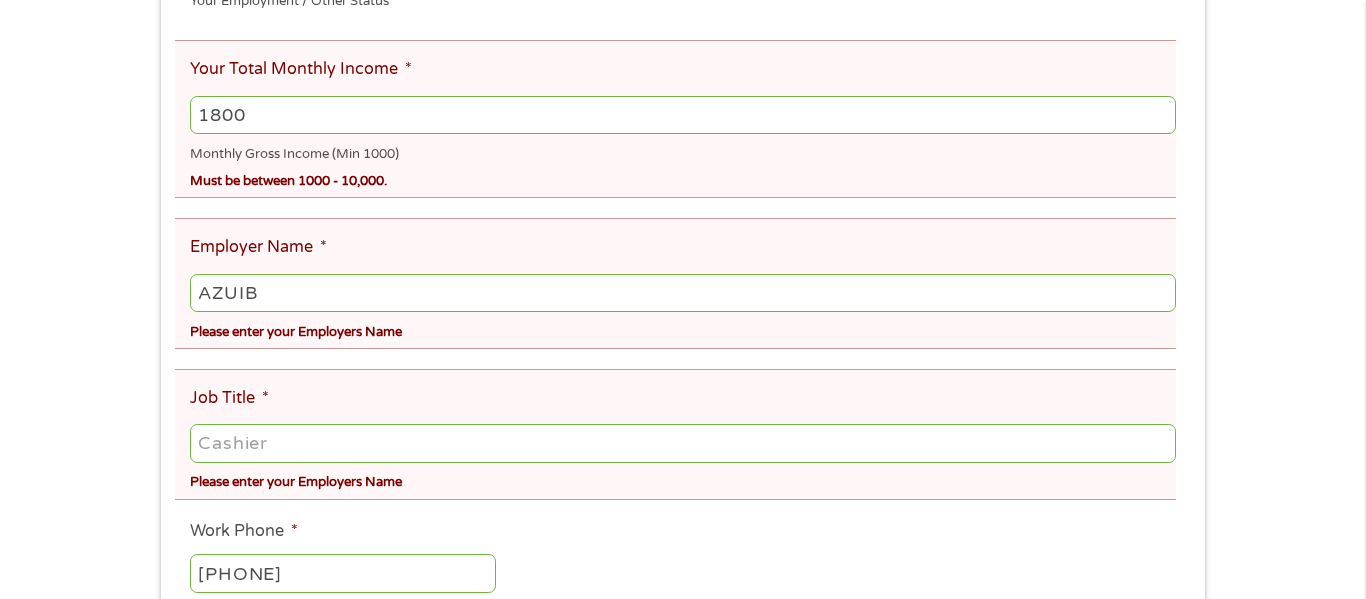 scroll, scrollTop: 513, scrollLeft: 0, axis: vertical 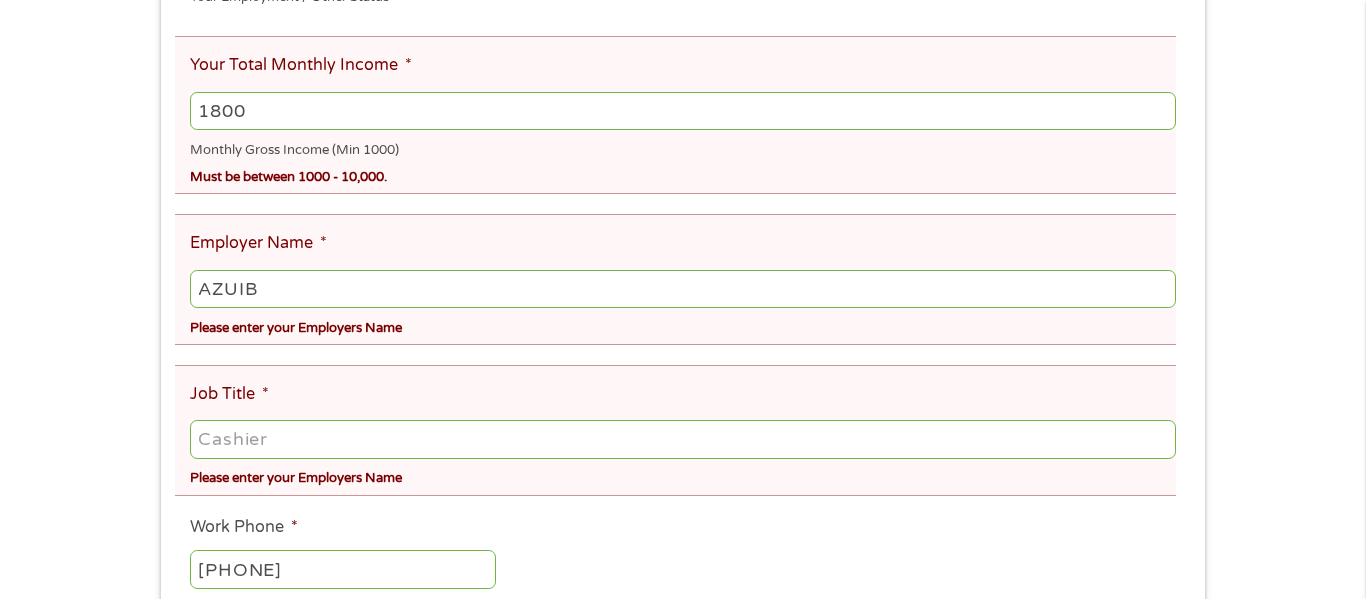 type on "AZUIB" 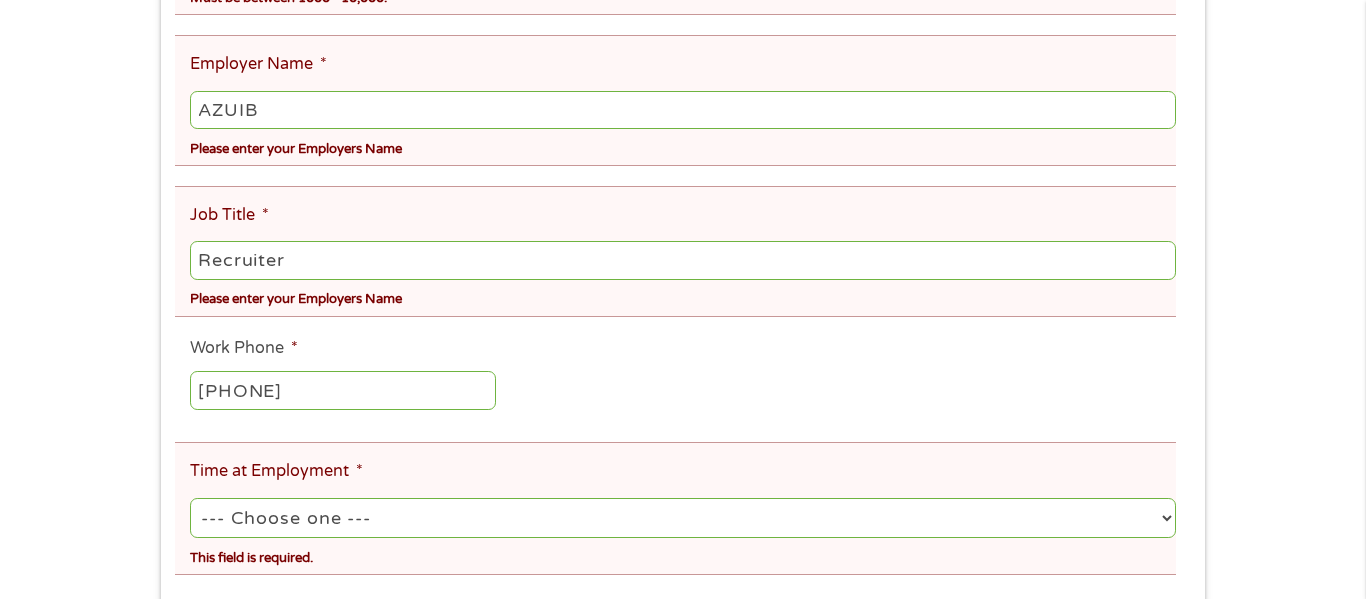 scroll, scrollTop: 743, scrollLeft: 0, axis: vertical 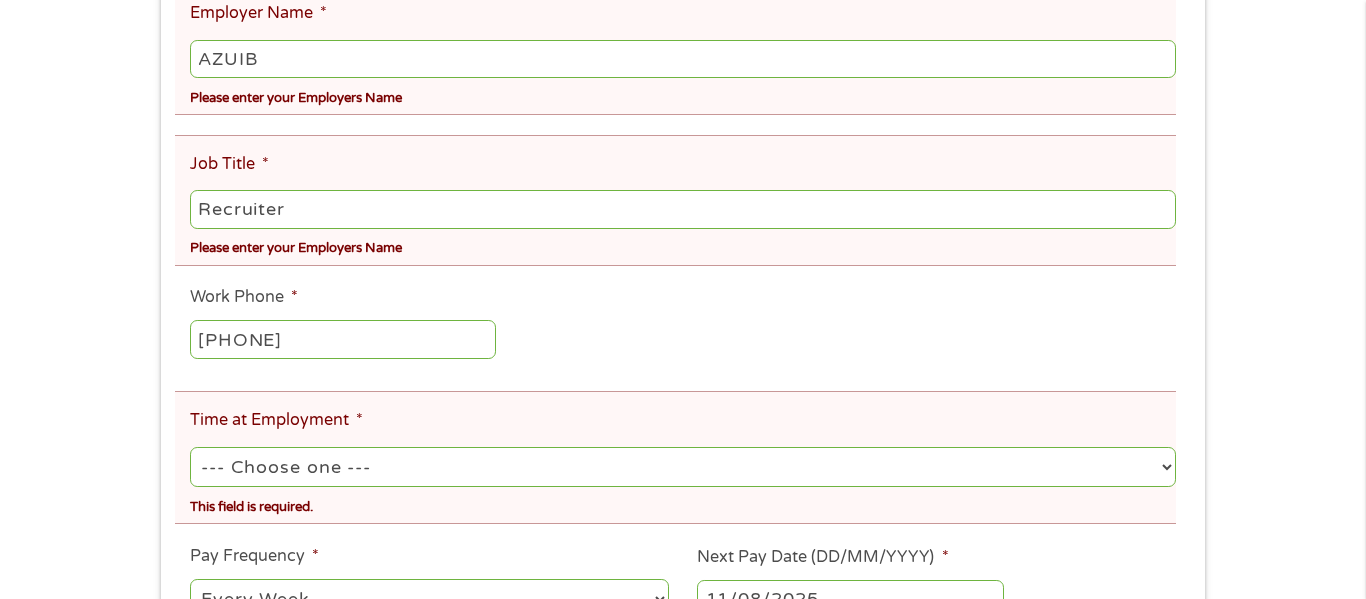 type on "Recruiter" 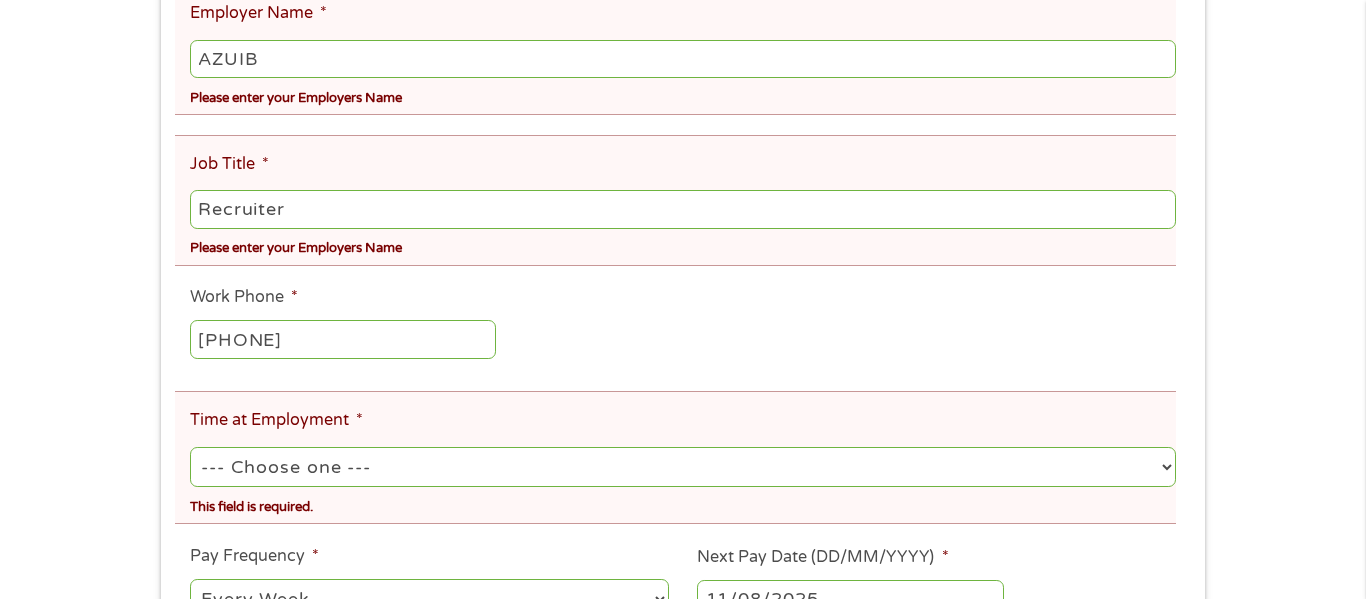 type on "[PHONE]" 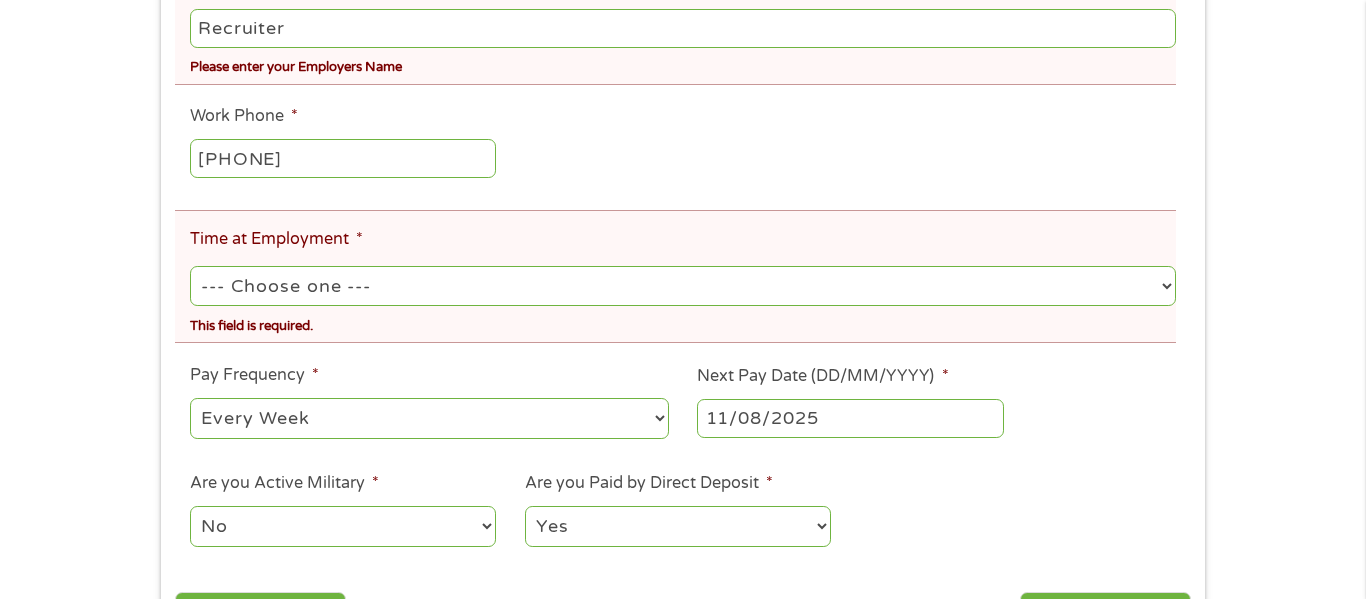 scroll, scrollTop: 926, scrollLeft: 0, axis: vertical 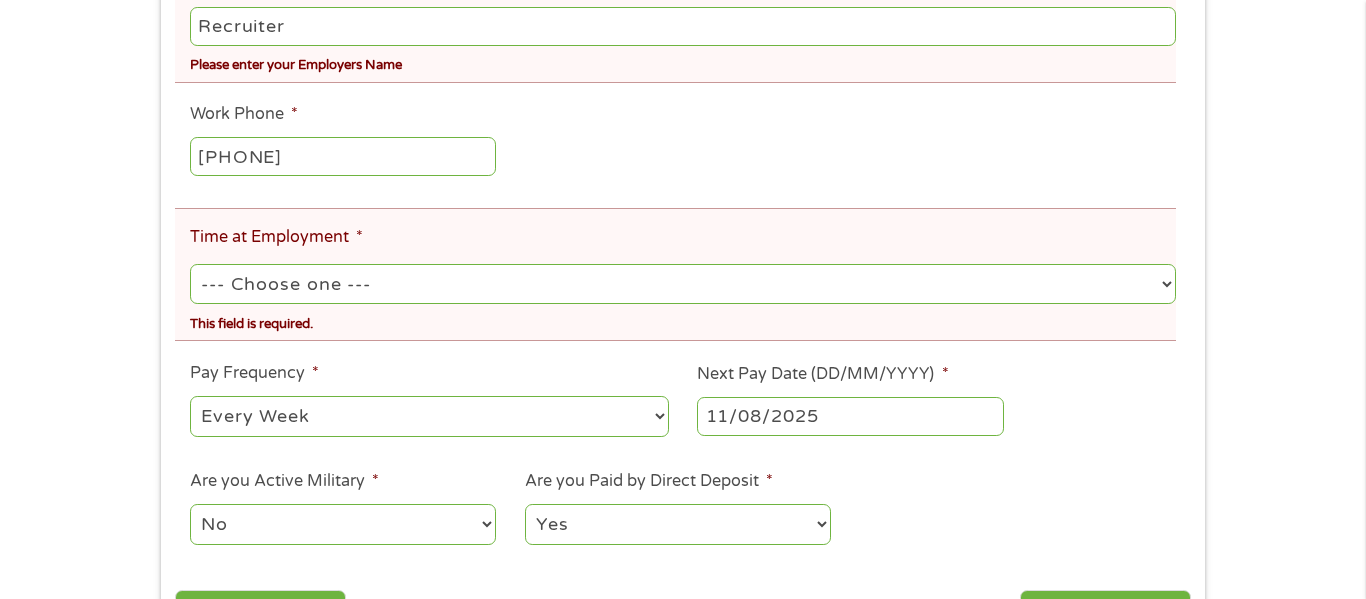 click on "--- Choose one --- 1 Year or less 1 - 2 Years 2 - 4 Years Over 4 Years" at bounding box center (683, 284) 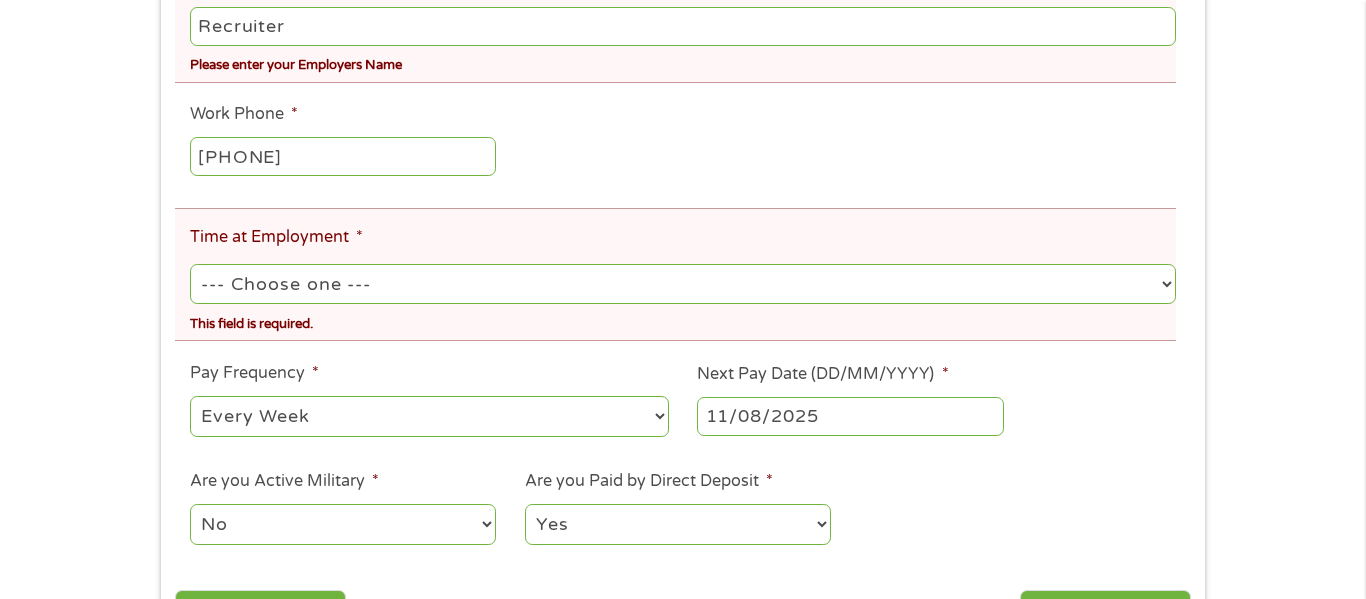 select on "36months" 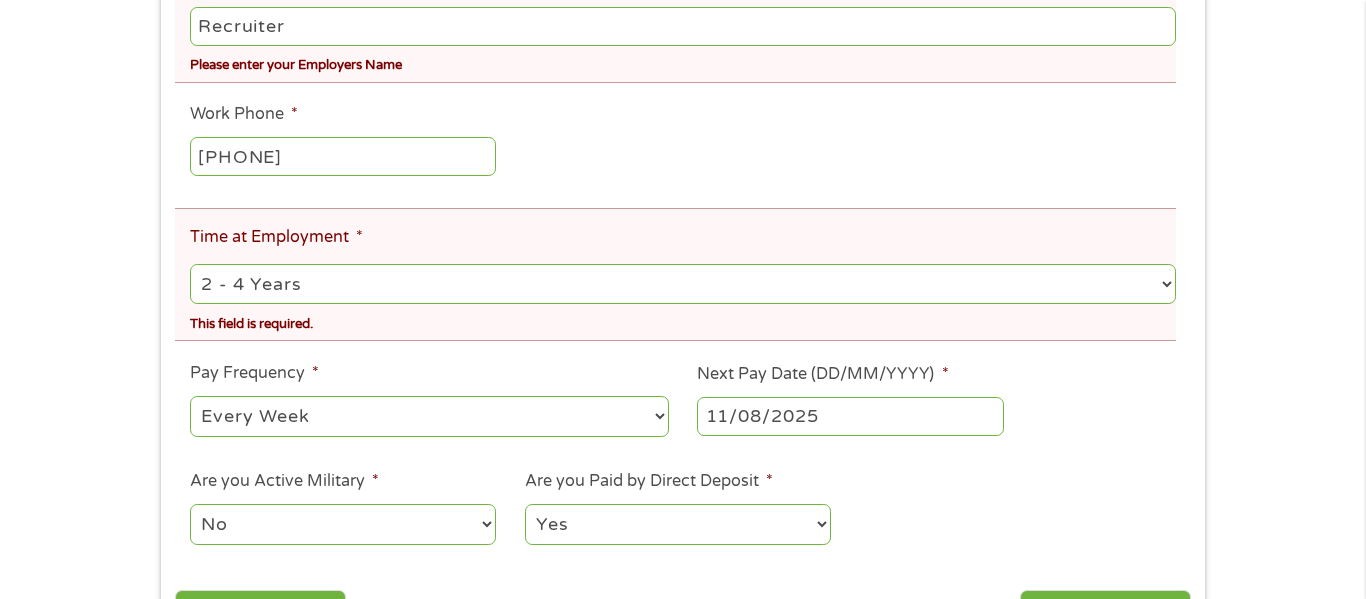 click on "--- Choose one --- 1 Year or less 1 - 2 Years 2 - 4 Years Over 4 Years" at bounding box center (683, 284) 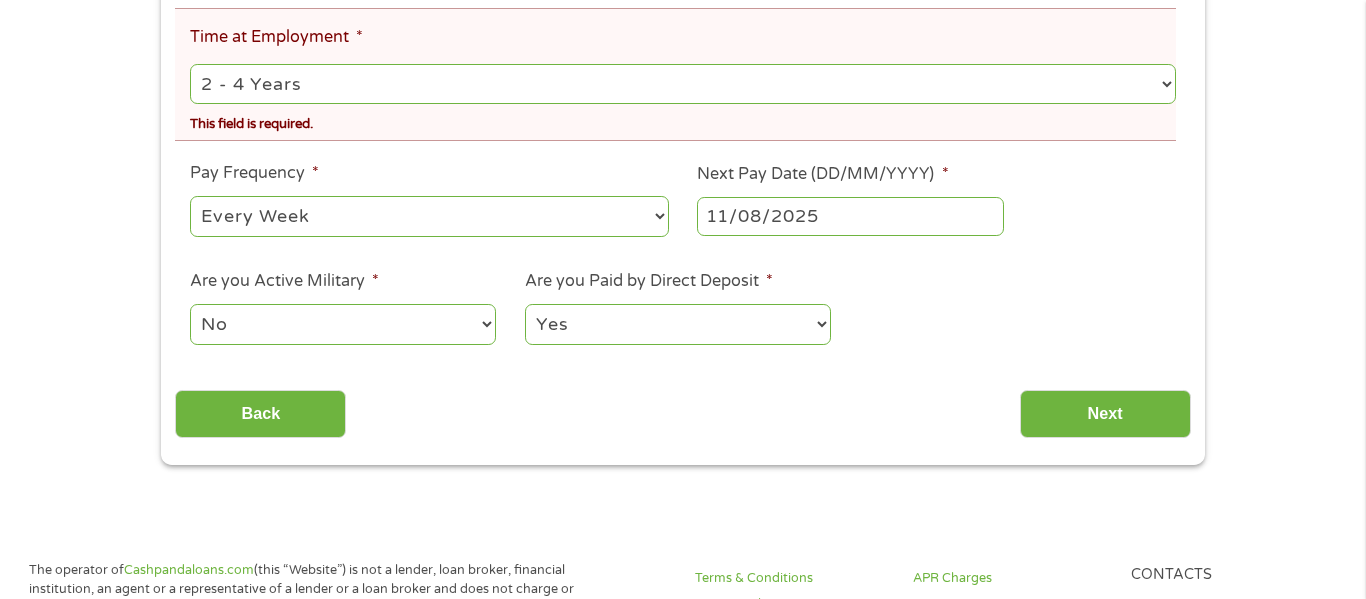scroll, scrollTop: 1131, scrollLeft: 0, axis: vertical 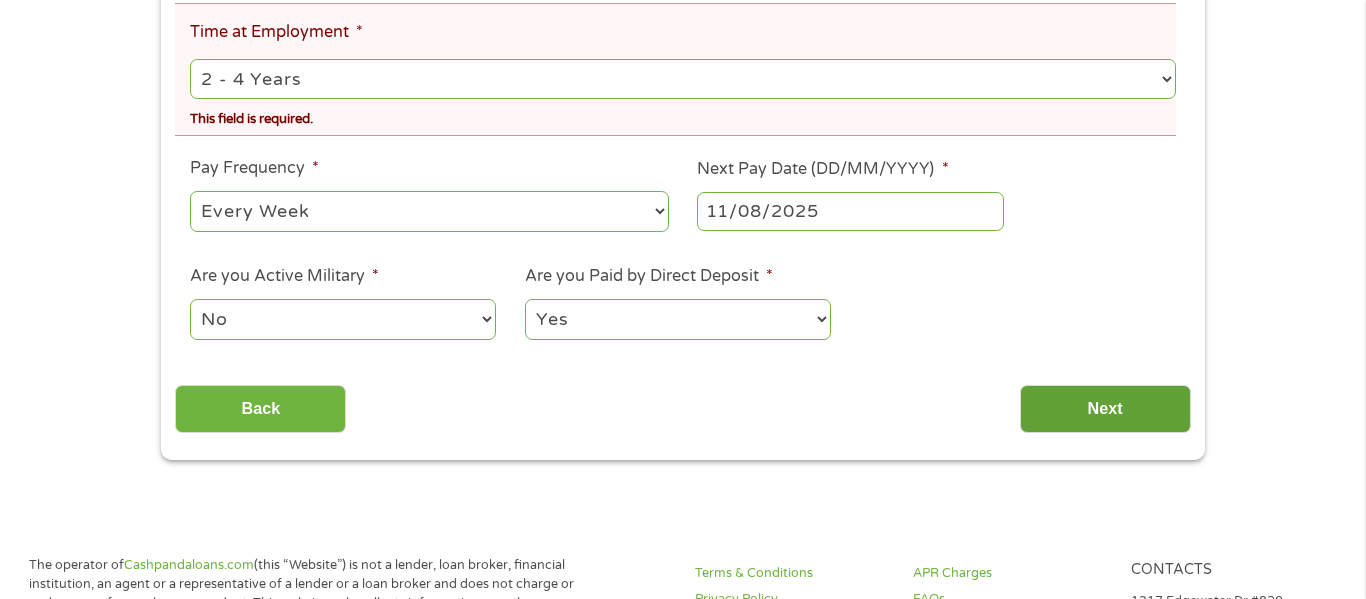 click on "Next" at bounding box center [1105, 409] 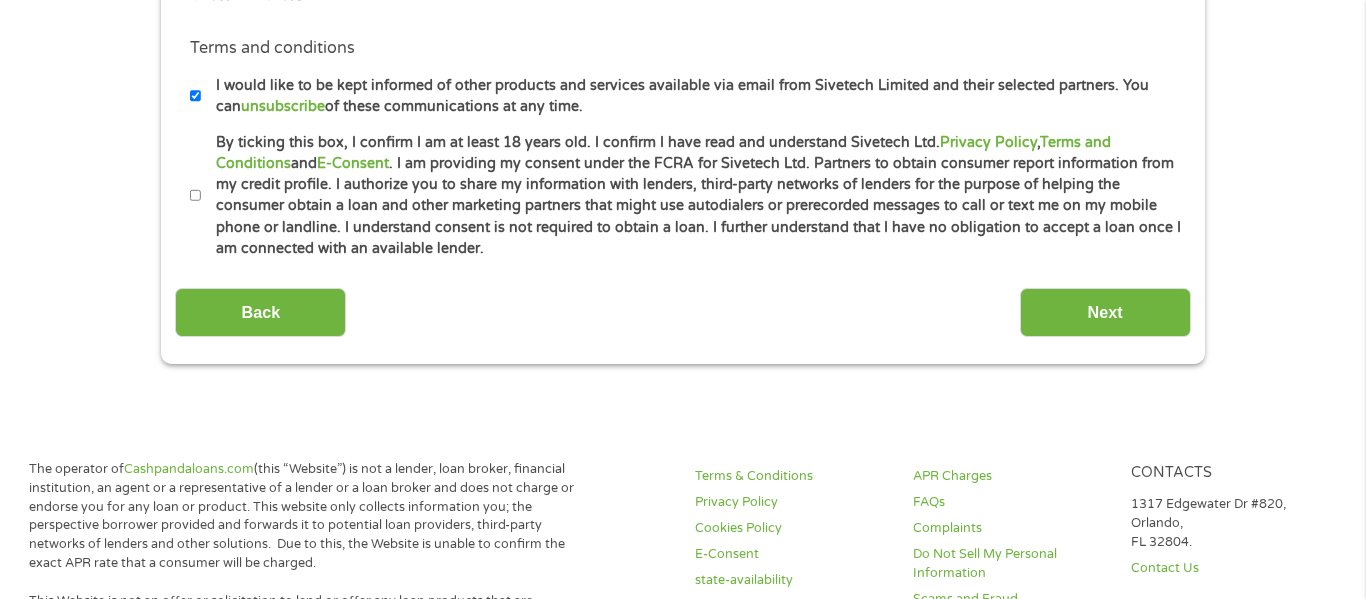 scroll, scrollTop: 8, scrollLeft: 8, axis: both 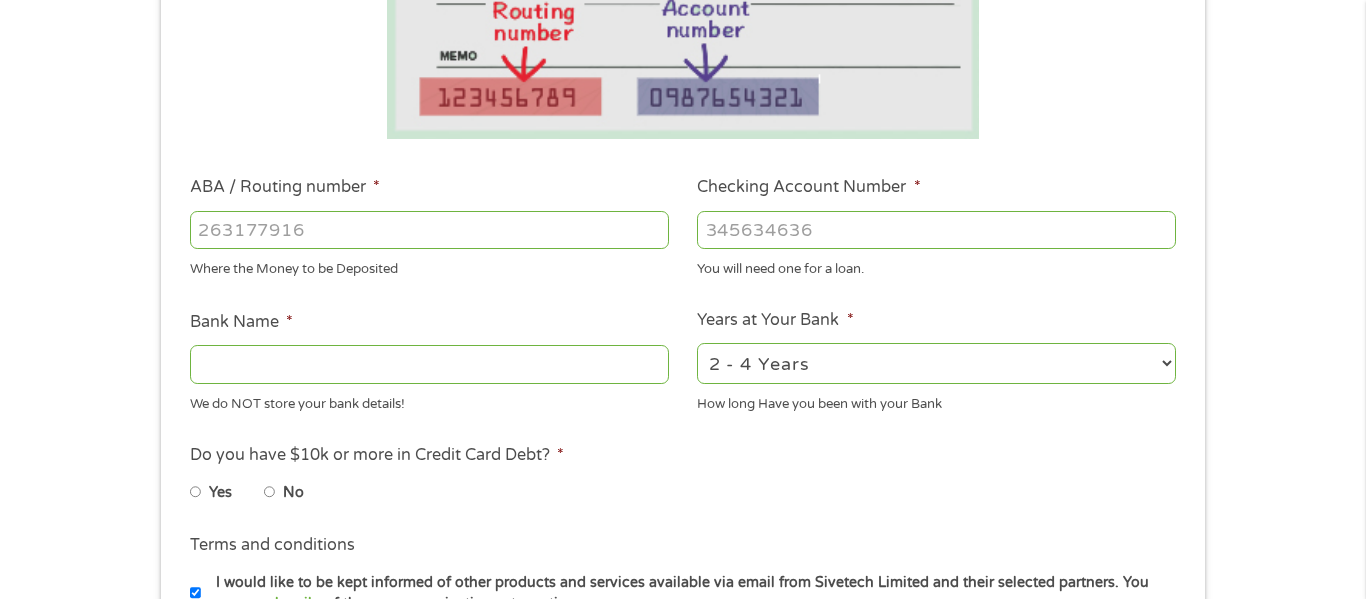 click on "ABA / Routing number *" at bounding box center (429, 230) 